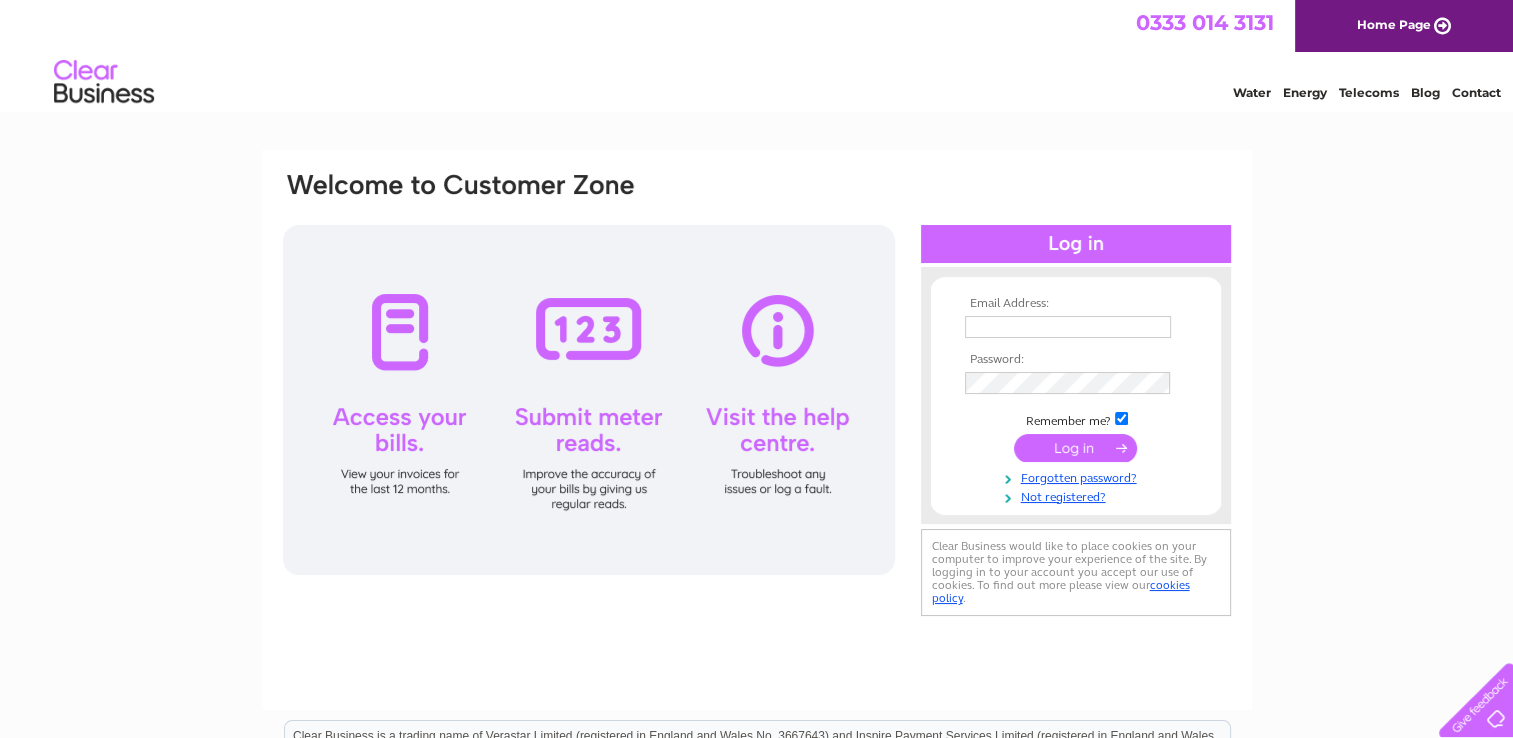 scroll, scrollTop: 0, scrollLeft: 0, axis: both 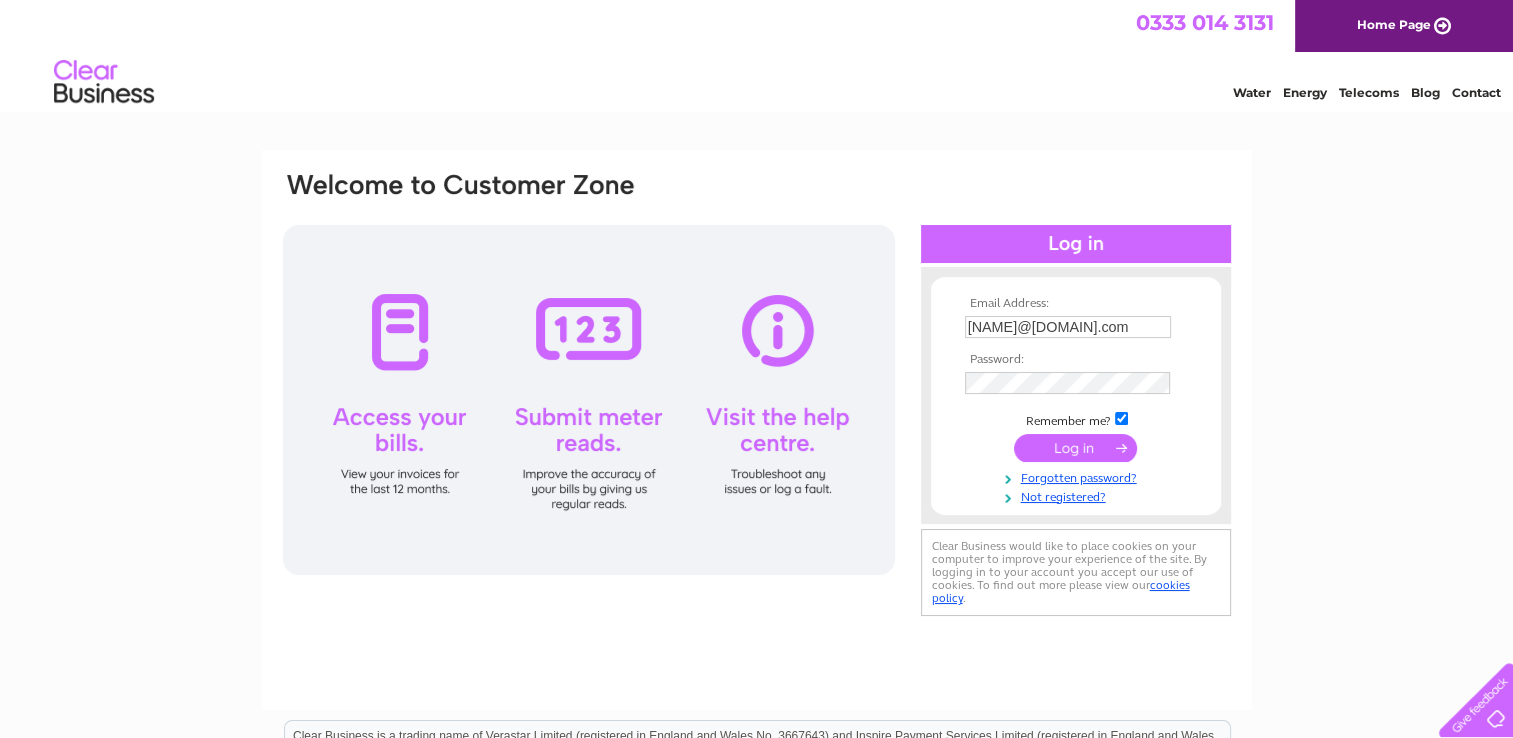 click at bounding box center [1075, 448] 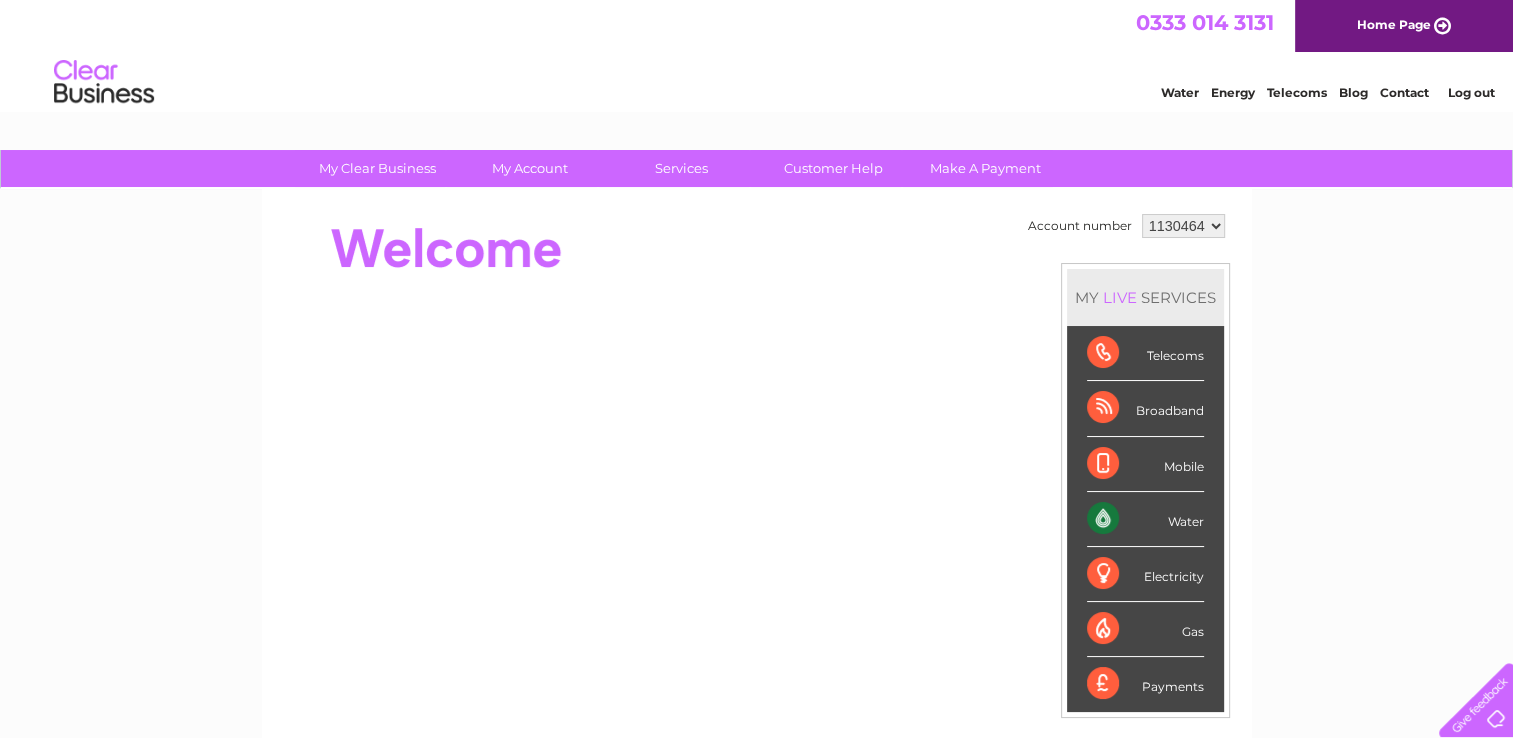scroll, scrollTop: 0, scrollLeft: 0, axis: both 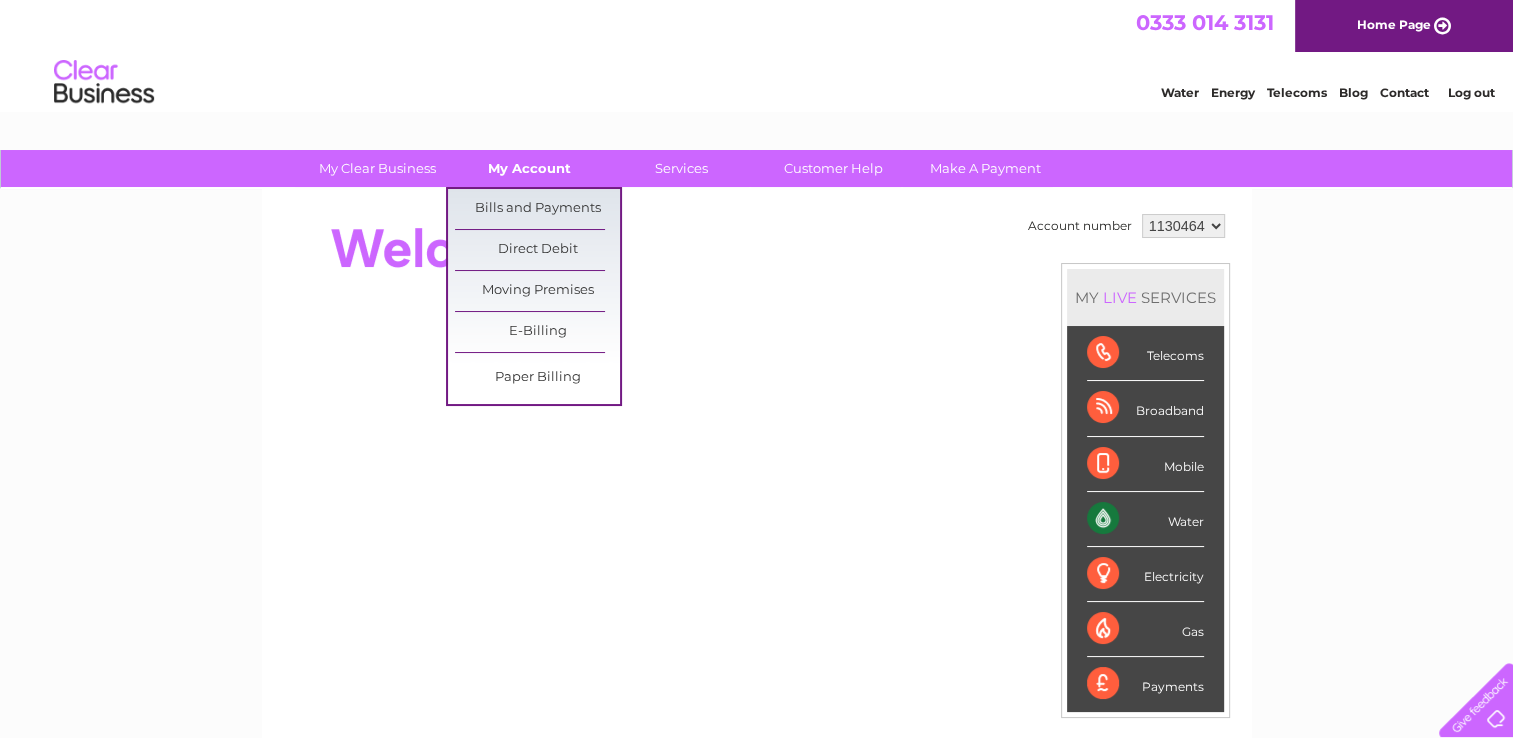 click on "My Account" at bounding box center (529, 168) 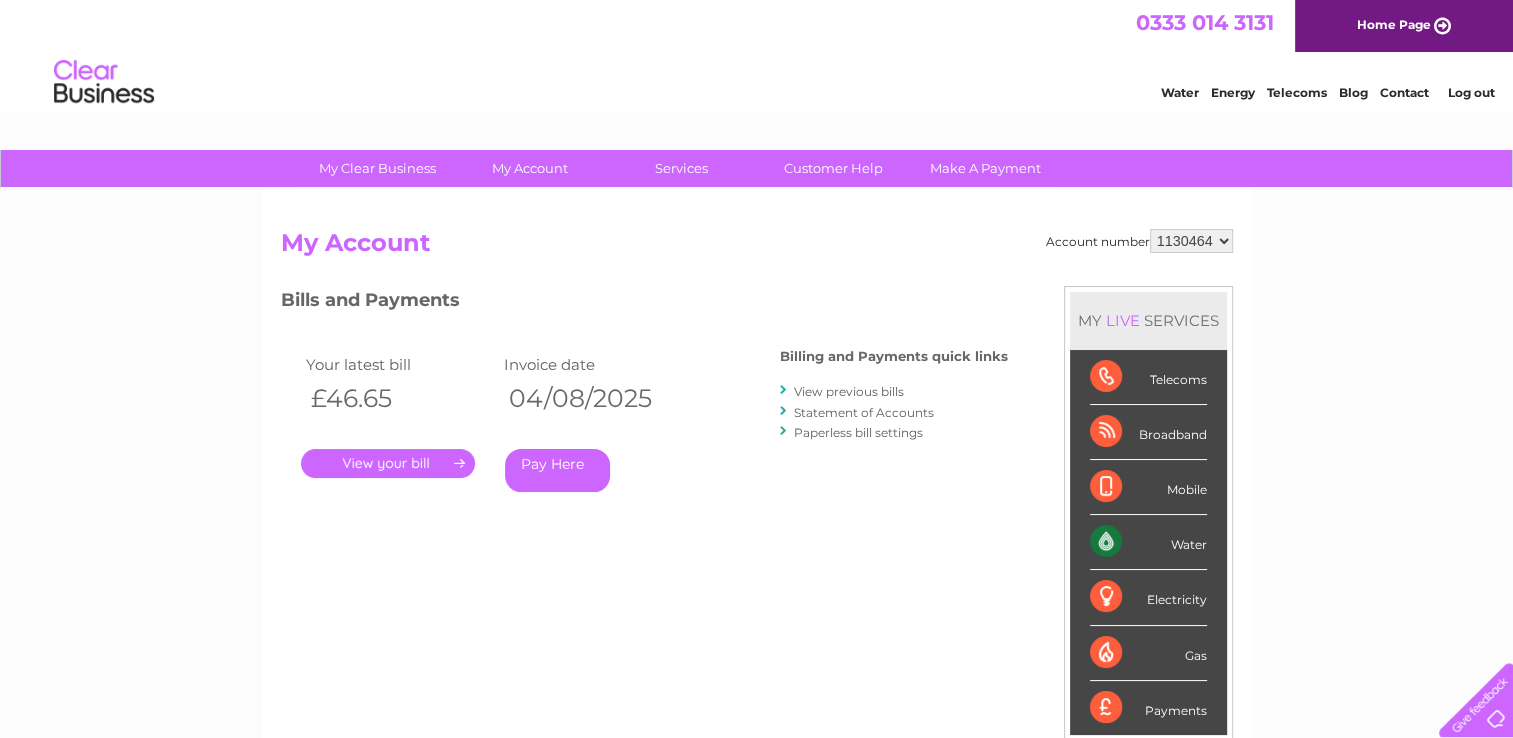 scroll, scrollTop: 0, scrollLeft: 0, axis: both 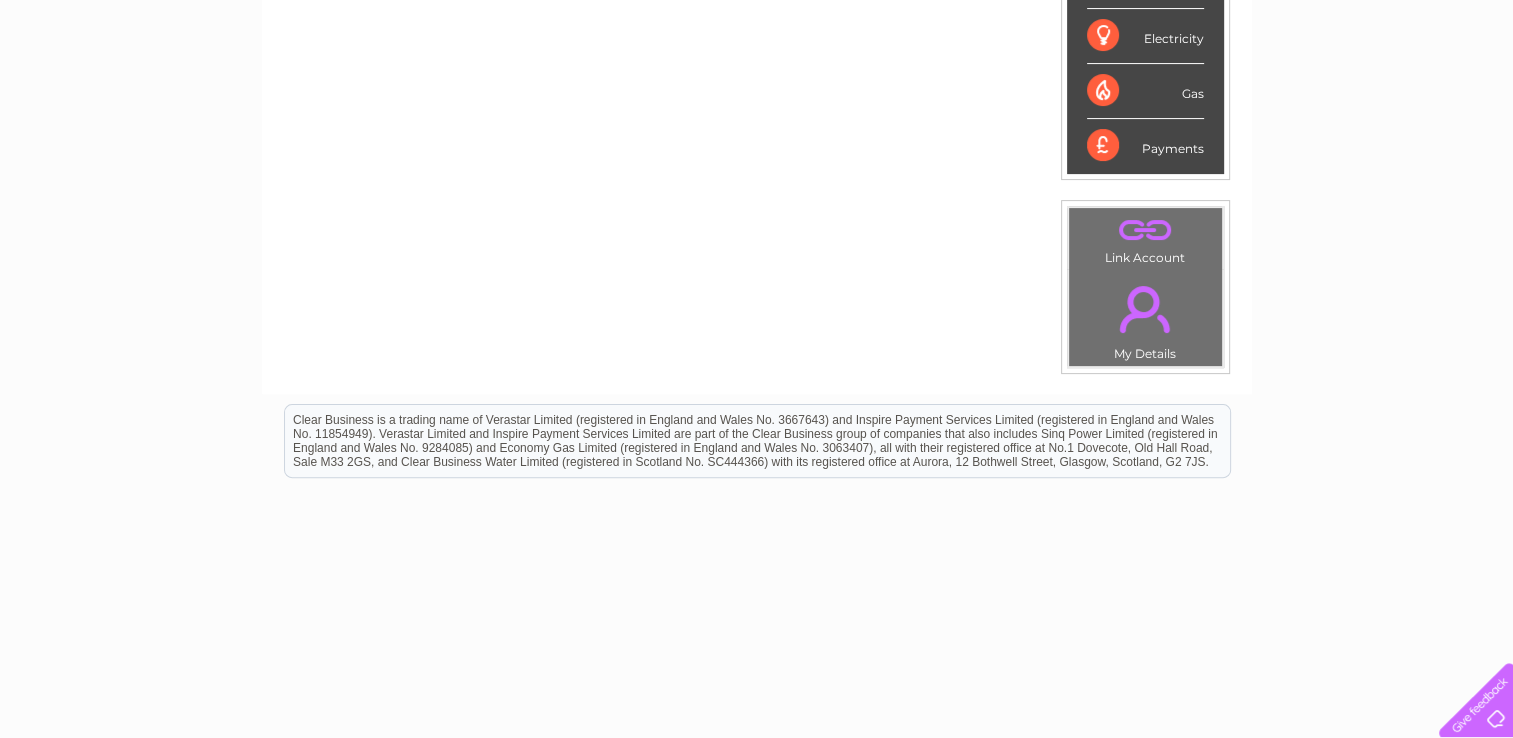 click on "." at bounding box center (1145, 309) 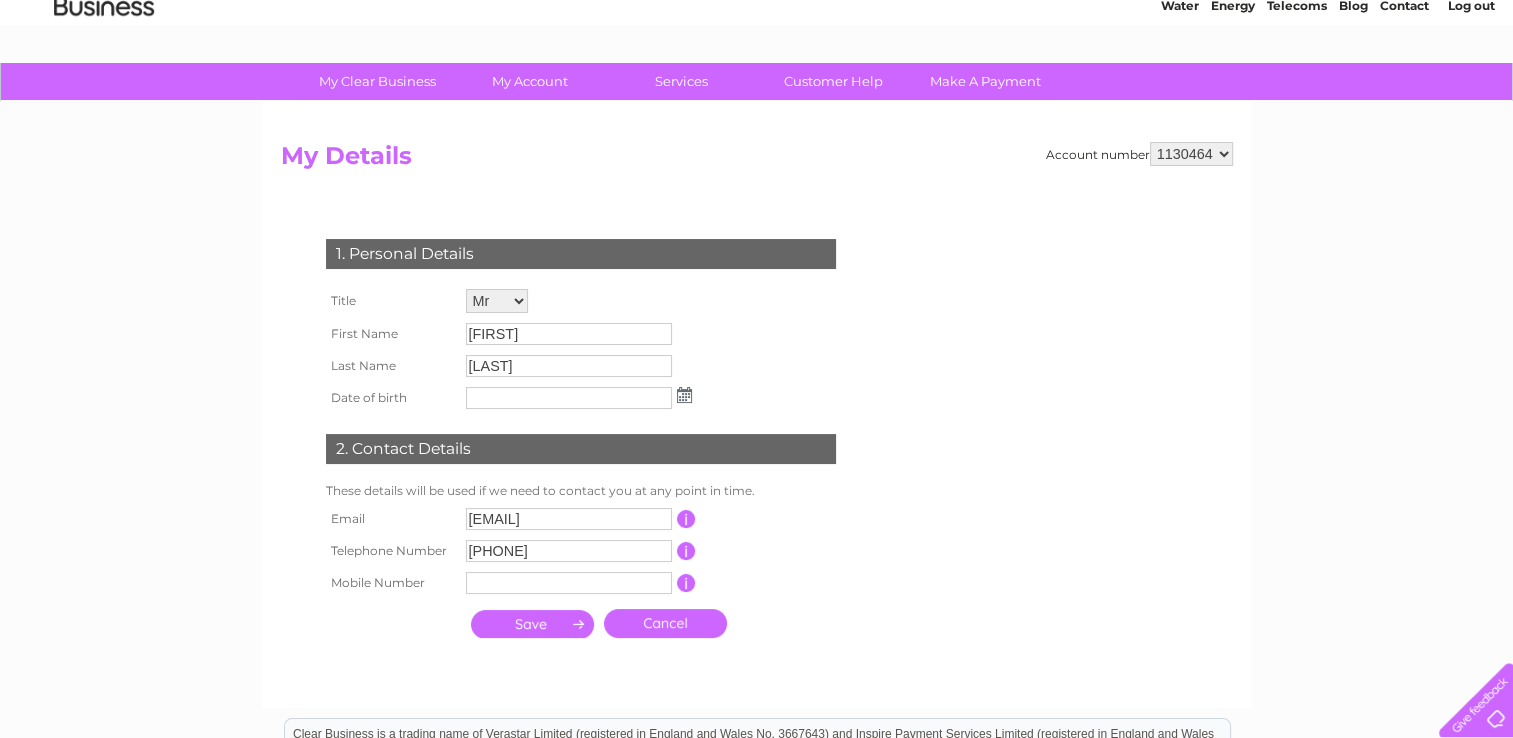 scroll, scrollTop: 88, scrollLeft: 0, axis: vertical 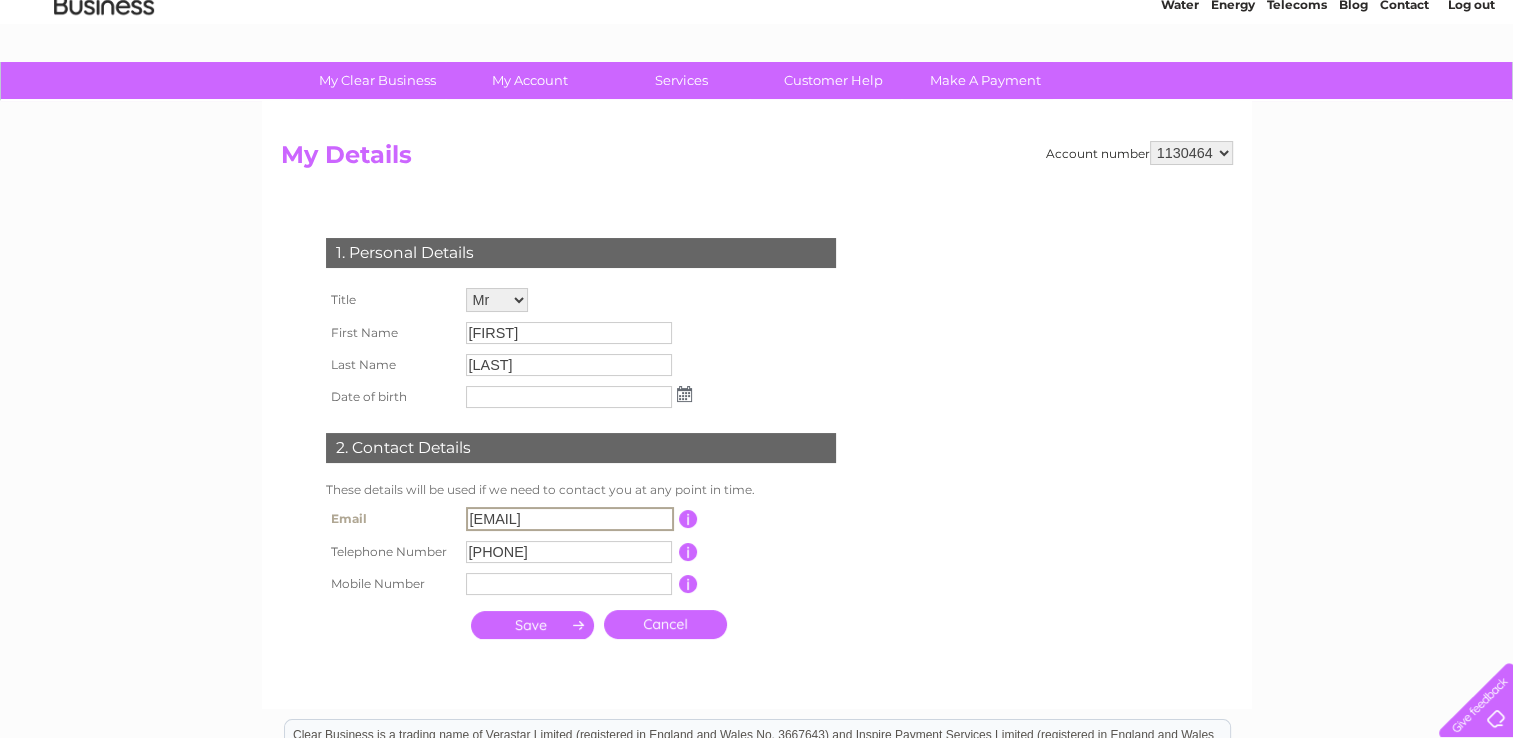 click on "amy.smith@logitech.uk.com" at bounding box center [570, 519] 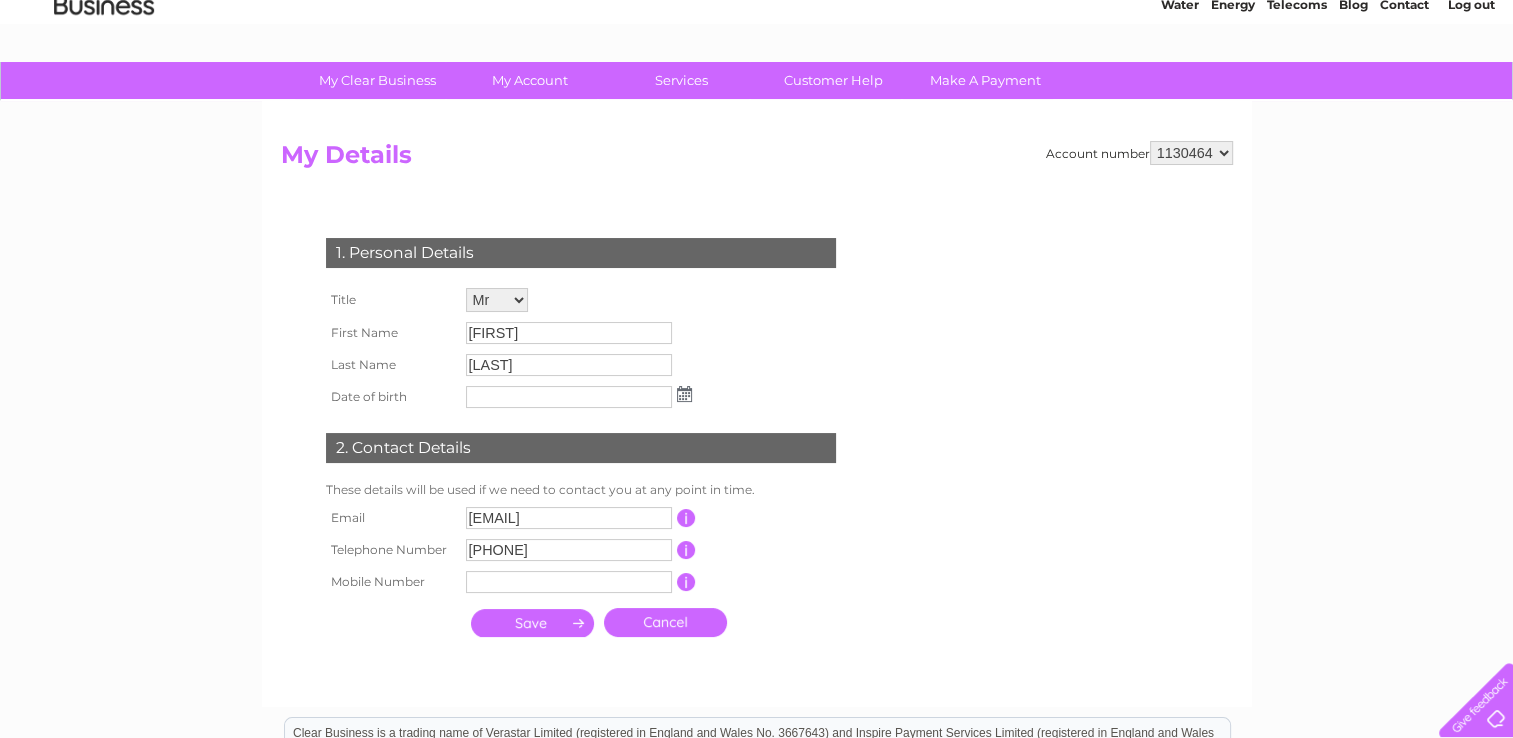 click on "amy.smith@logitech.uk.com" at bounding box center (569, 518) 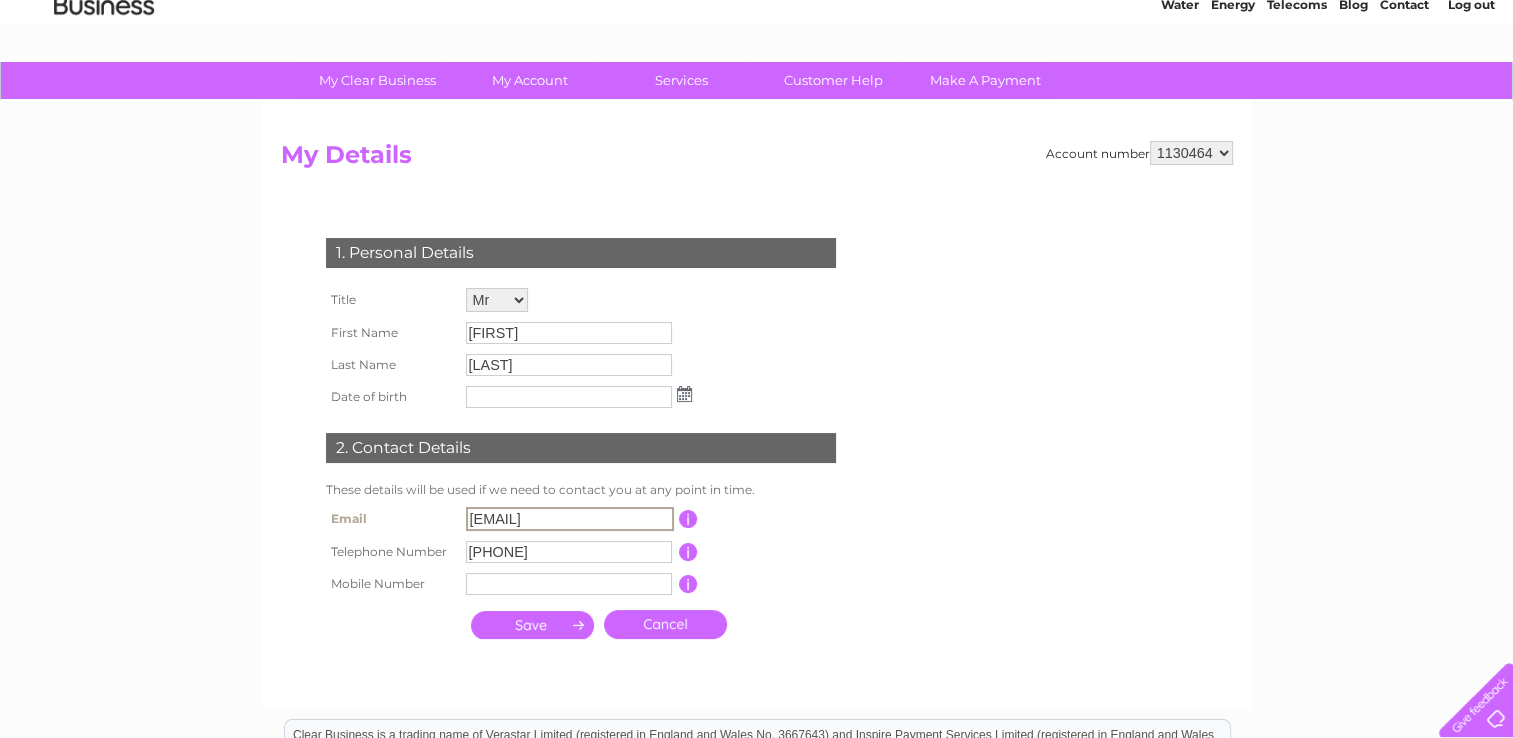 drag, startPoint x: 532, startPoint y: 524, endPoint x: 334, endPoint y: 525, distance: 198.00252 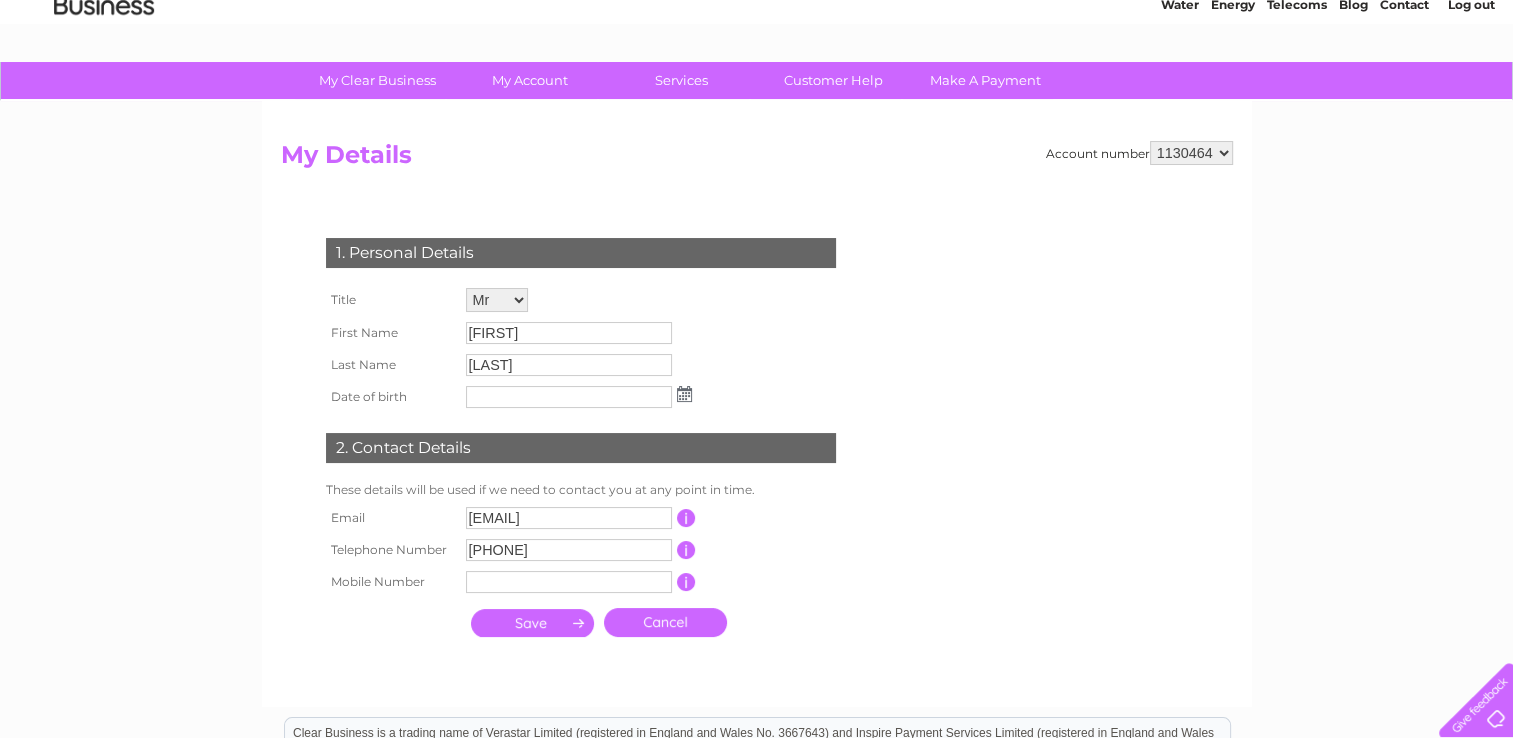 click at bounding box center (532, 623) 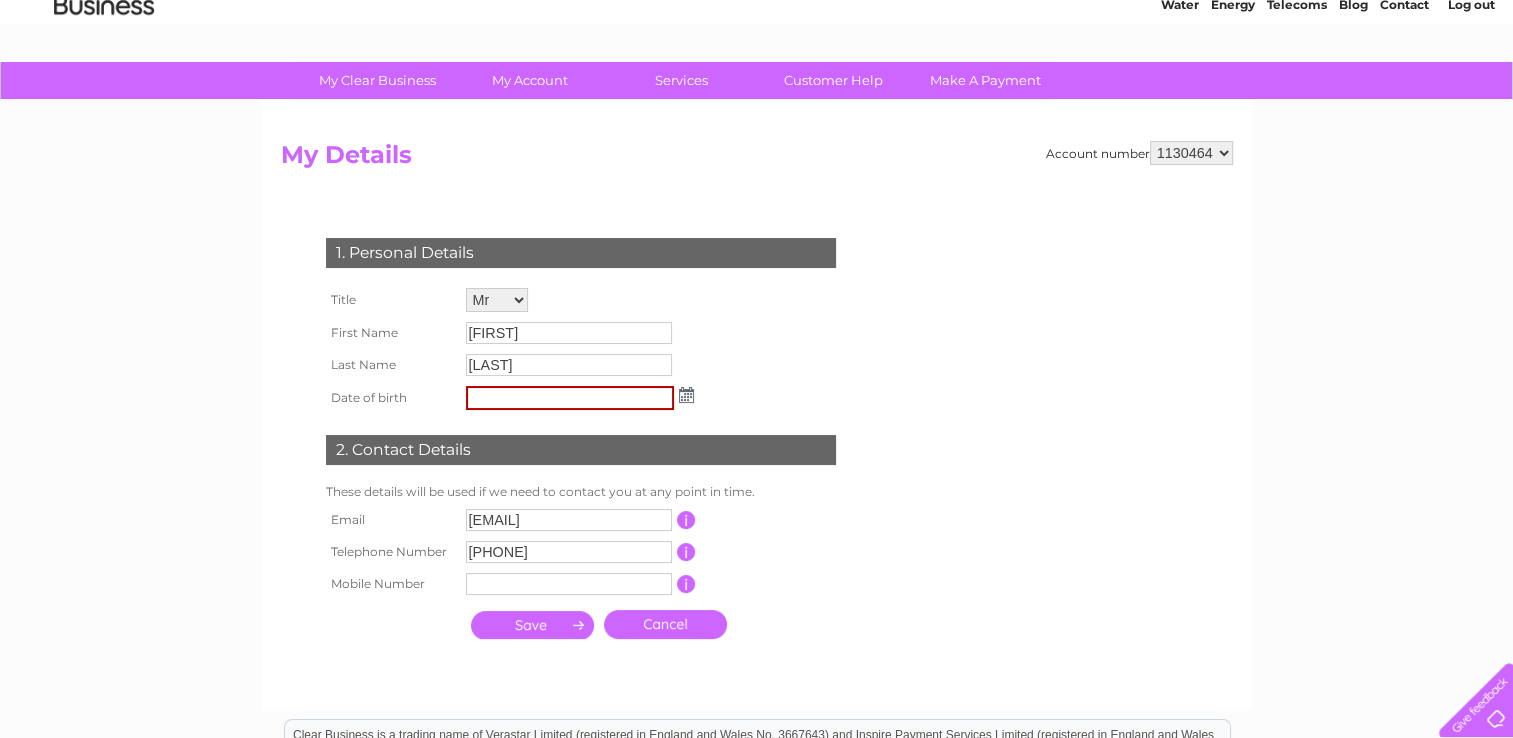 click at bounding box center [532, 625] 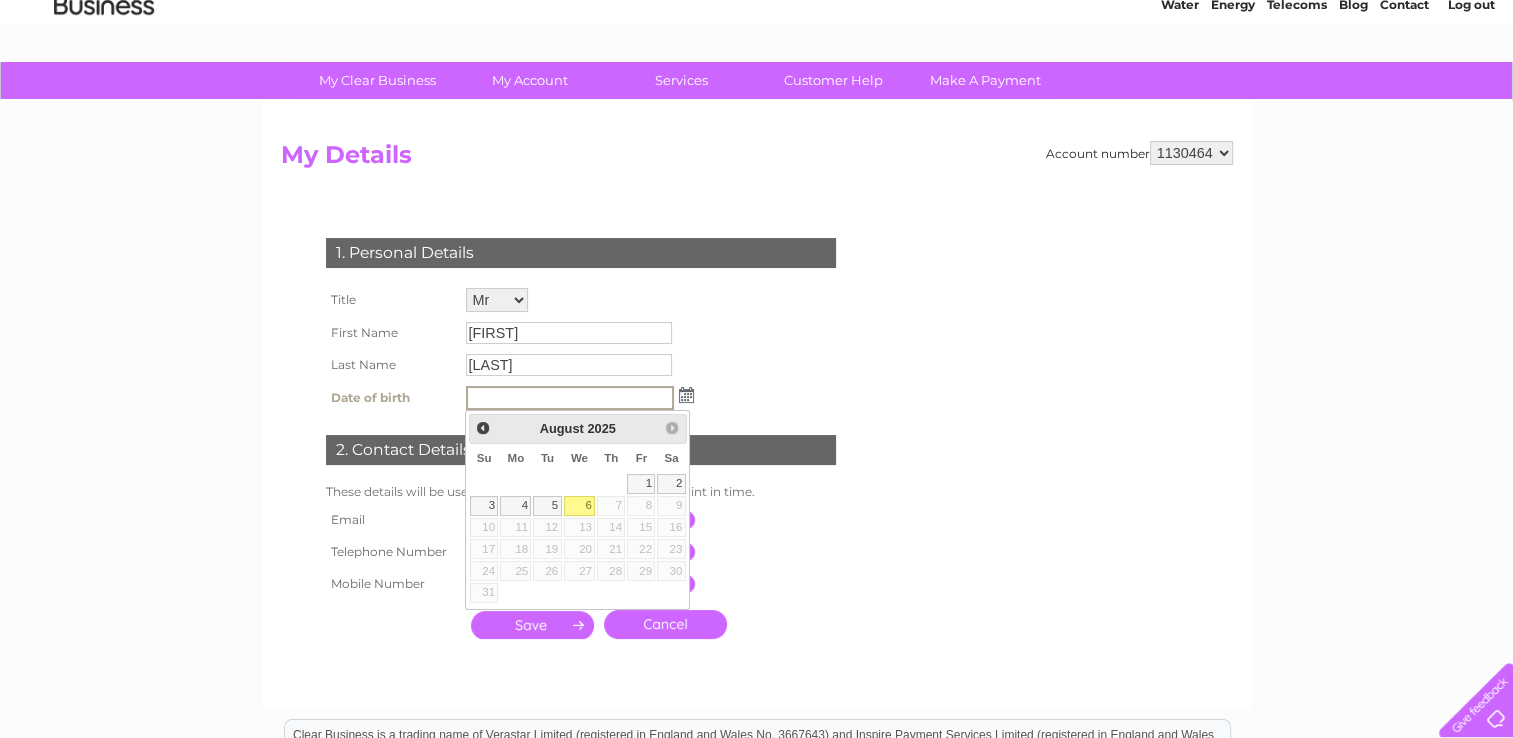 click at bounding box center [570, 398] 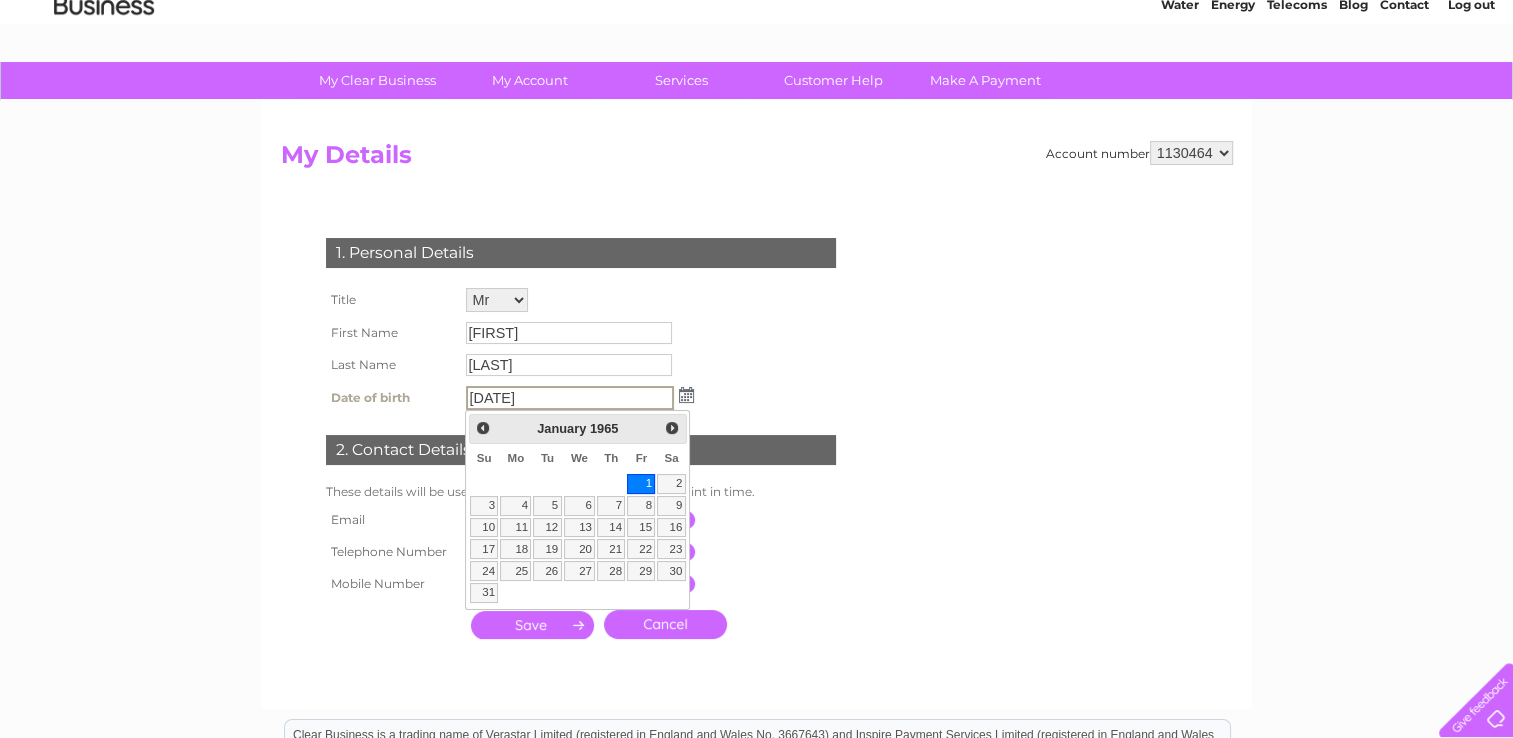 type on "01/01/1965" 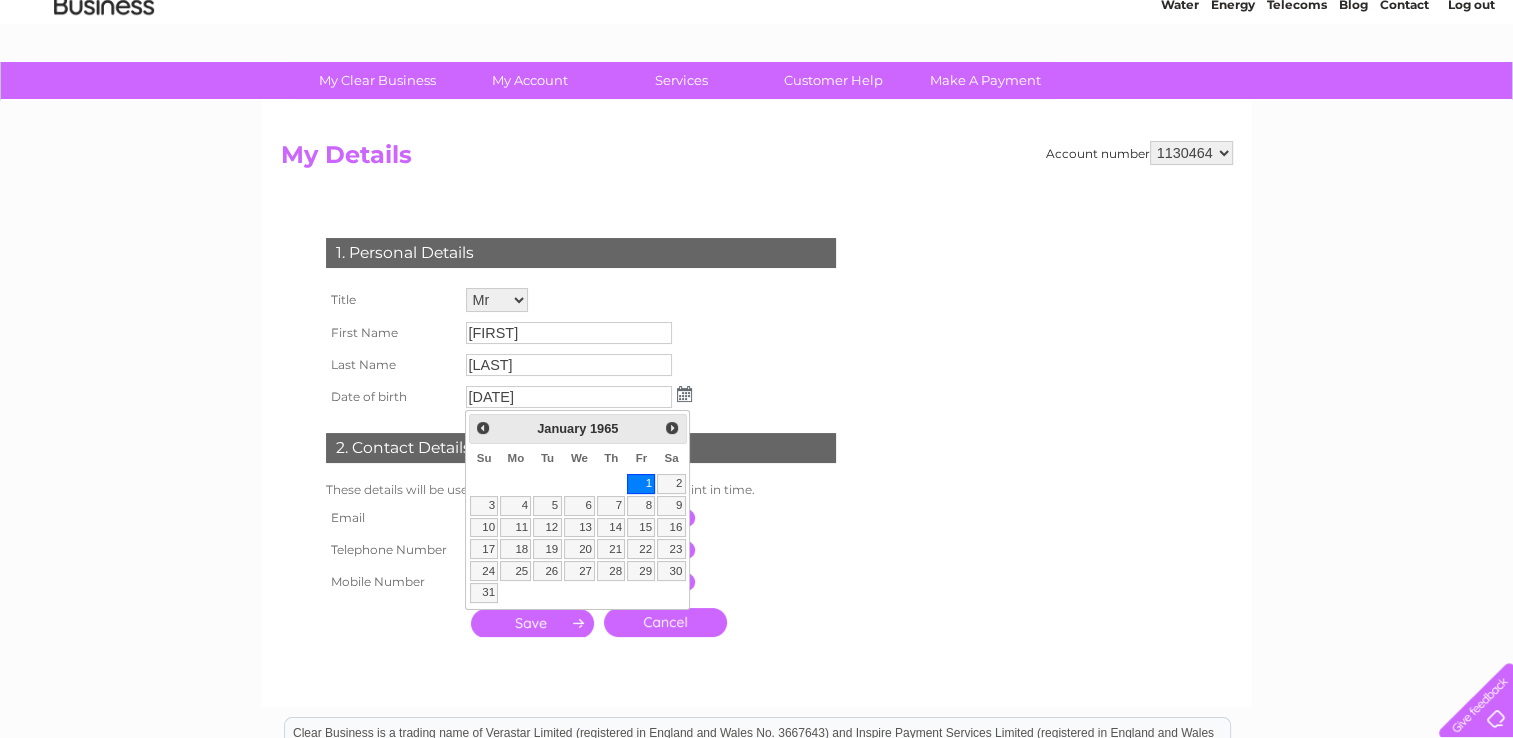 click on "1" at bounding box center [641, 484] 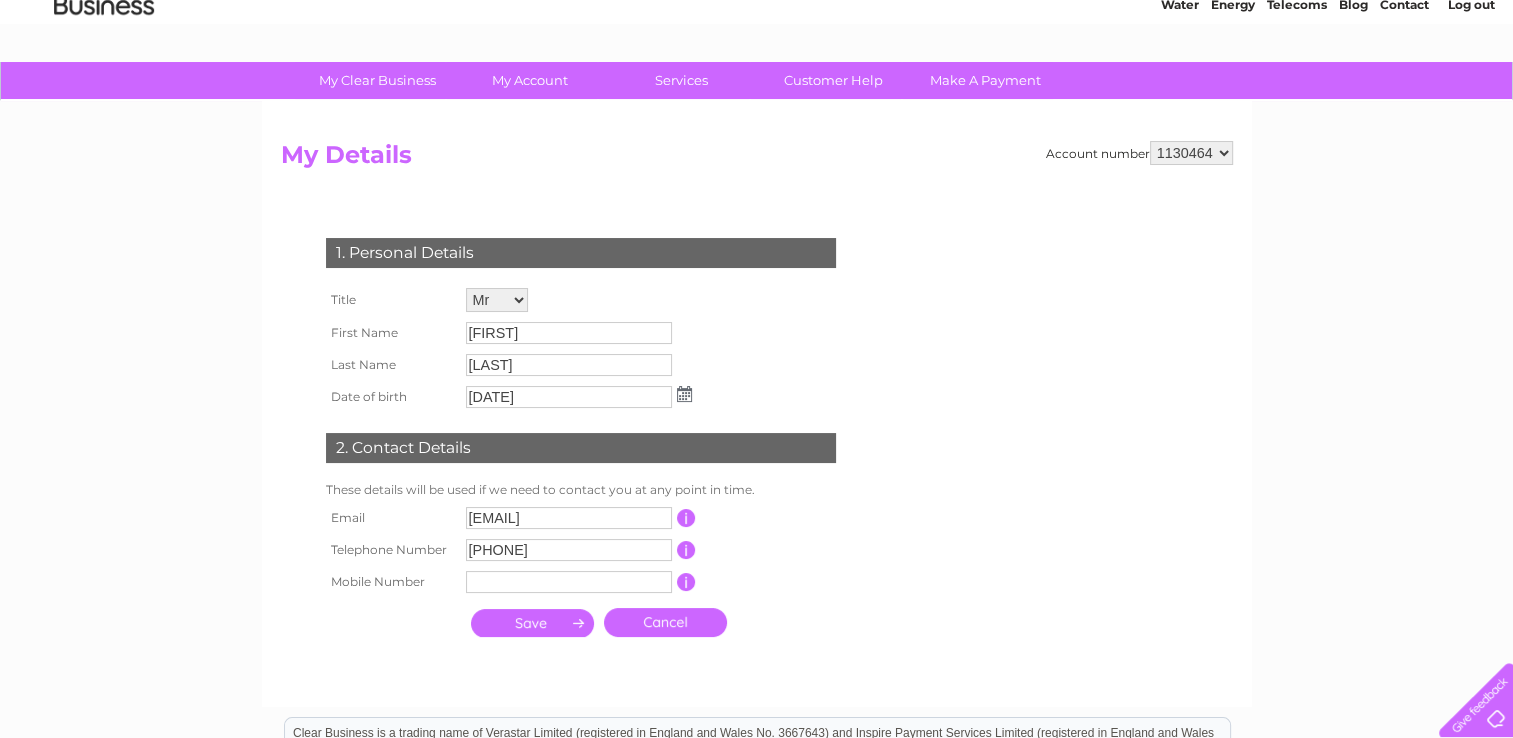 click at bounding box center (532, 623) 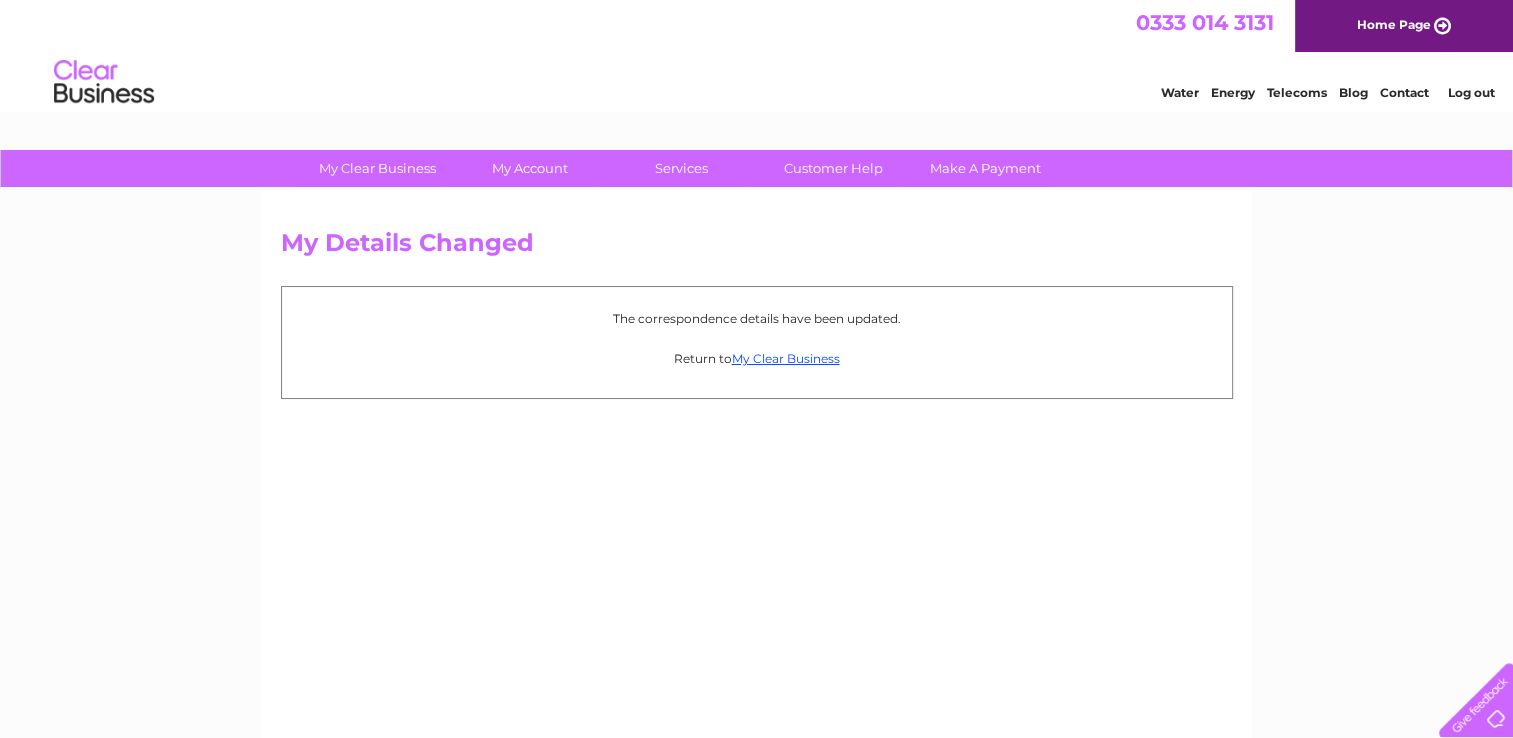 scroll, scrollTop: 0, scrollLeft: 0, axis: both 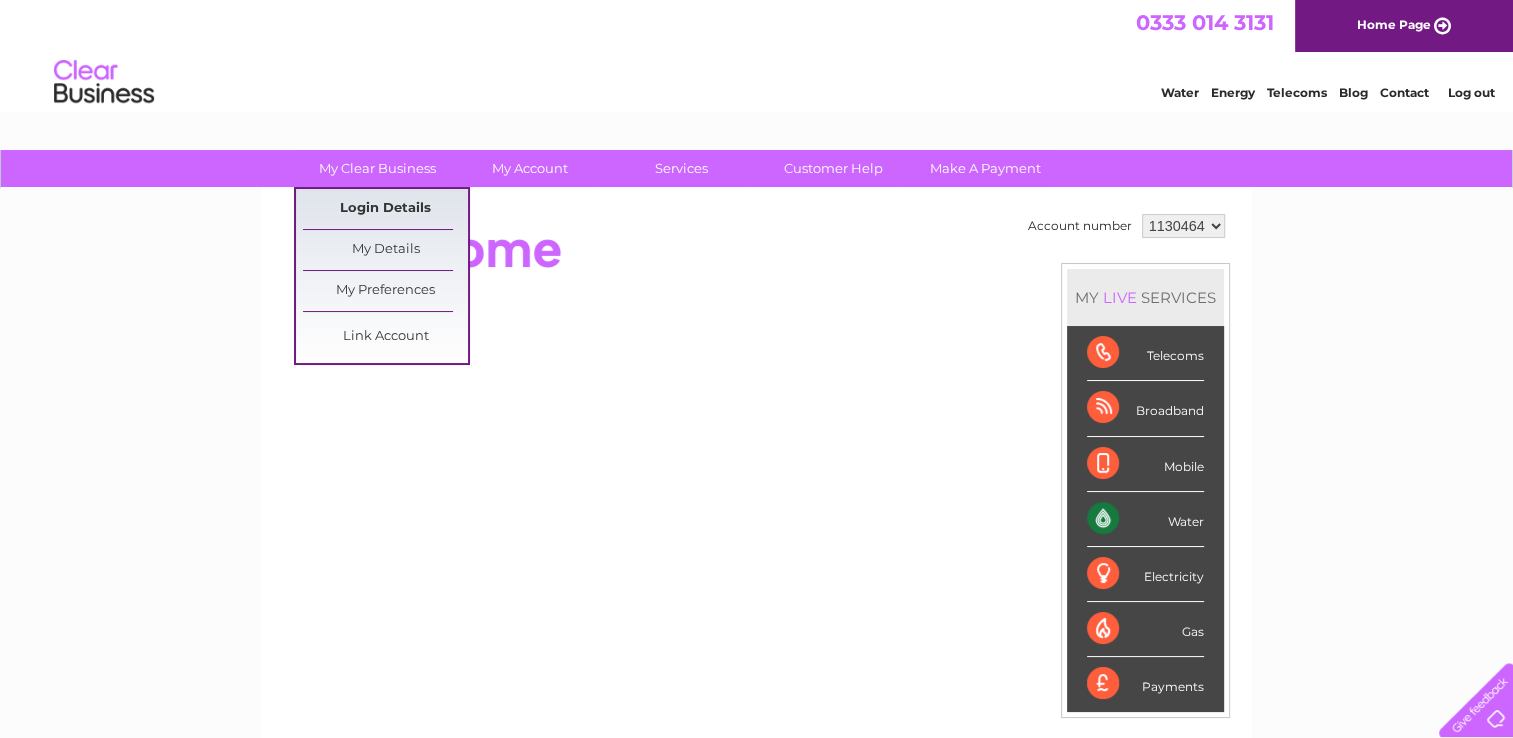 click on "Login Details" at bounding box center [385, 209] 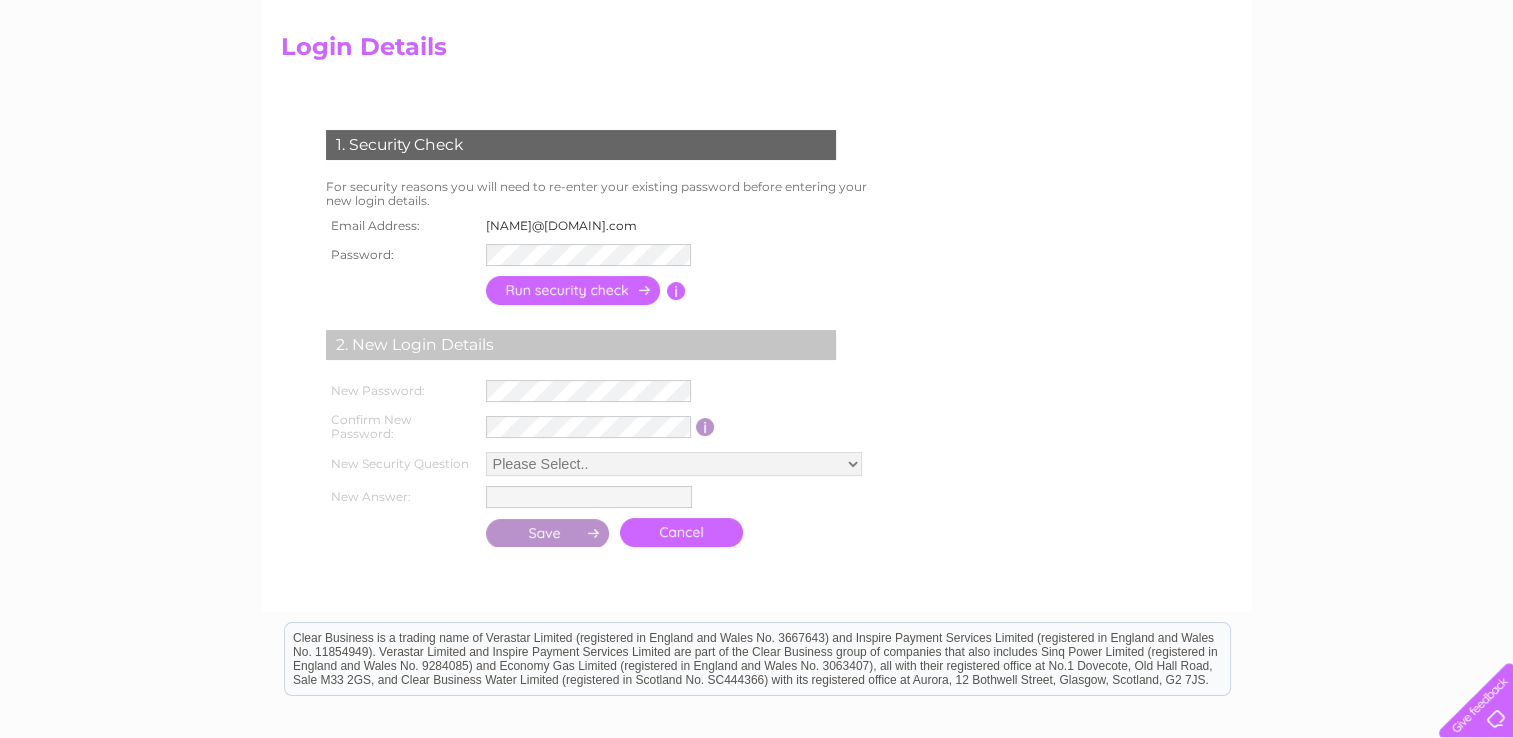 scroll, scrollTop: 200, scrollLeft: 0, axis: vertical 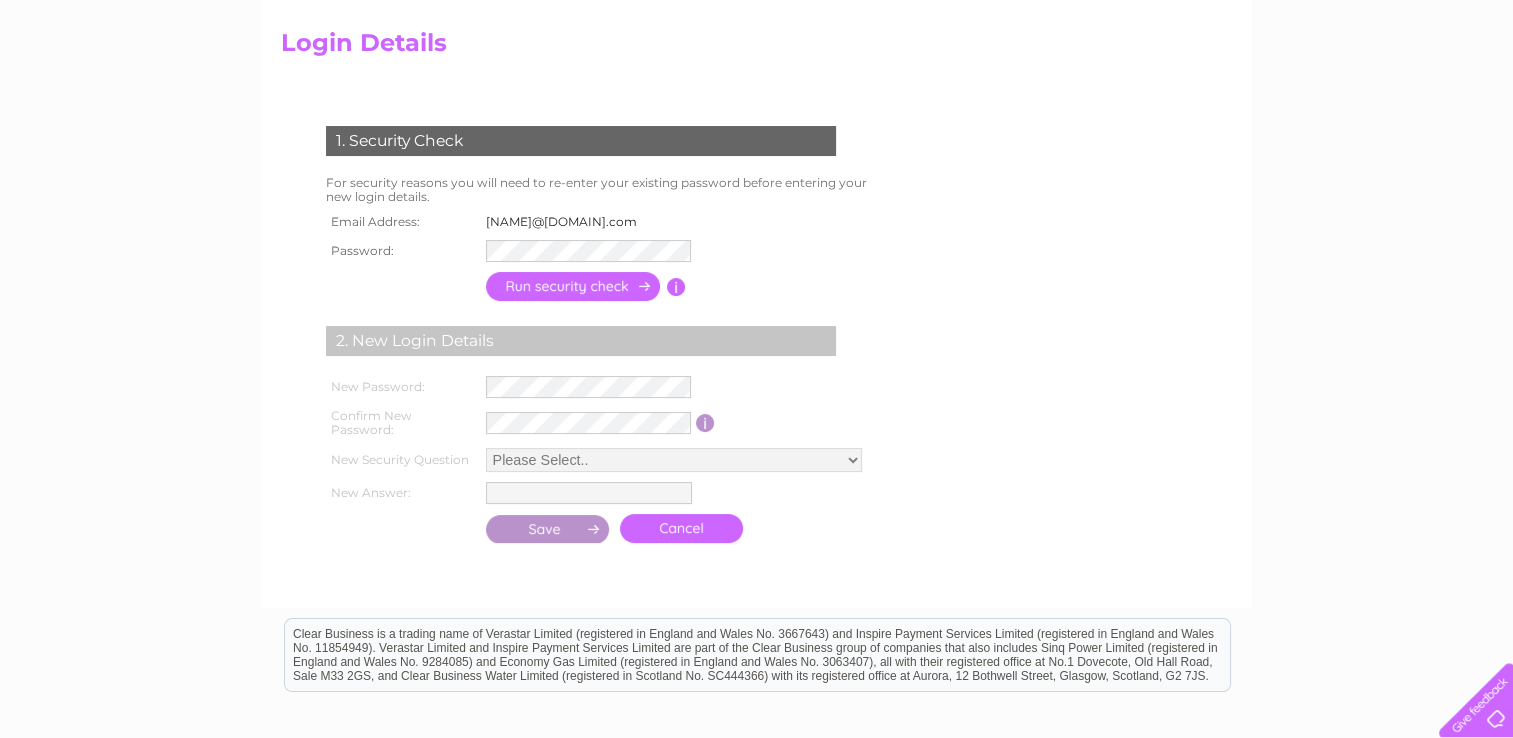 click at bounding box center [595, 251] 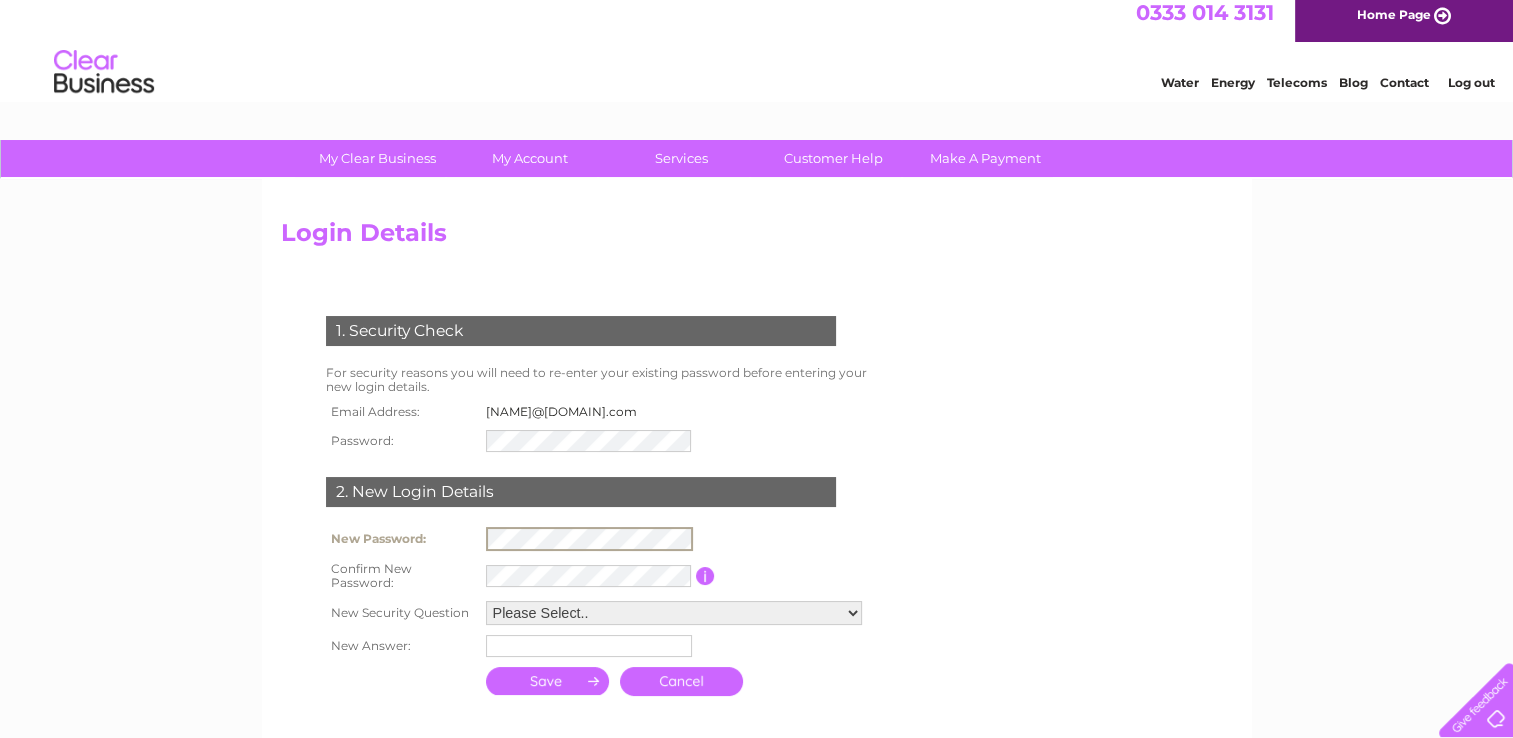 scroll, scrollTop: 8, scrollLeft: 0, axis: vertical 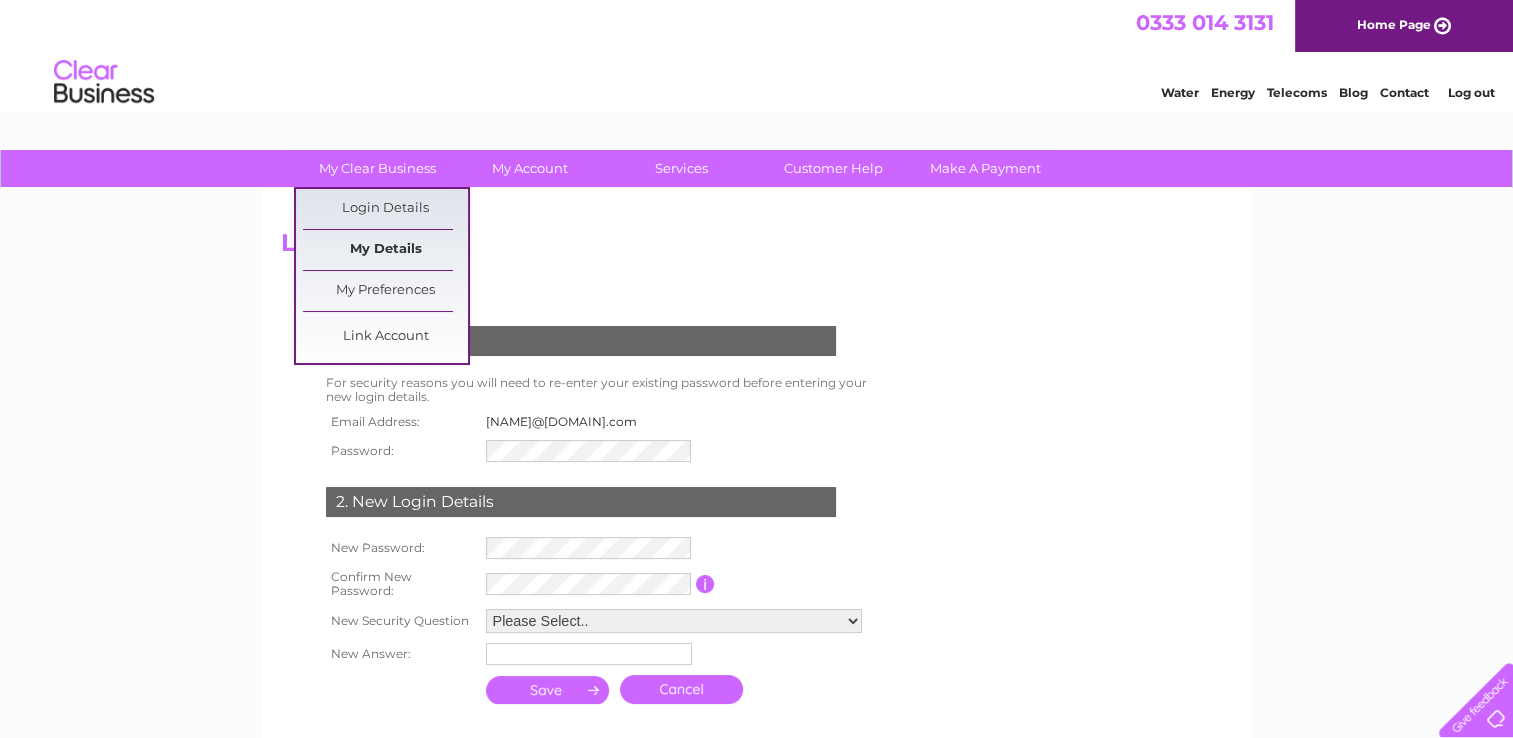click on "My Details" at bounding box center [385, 250] 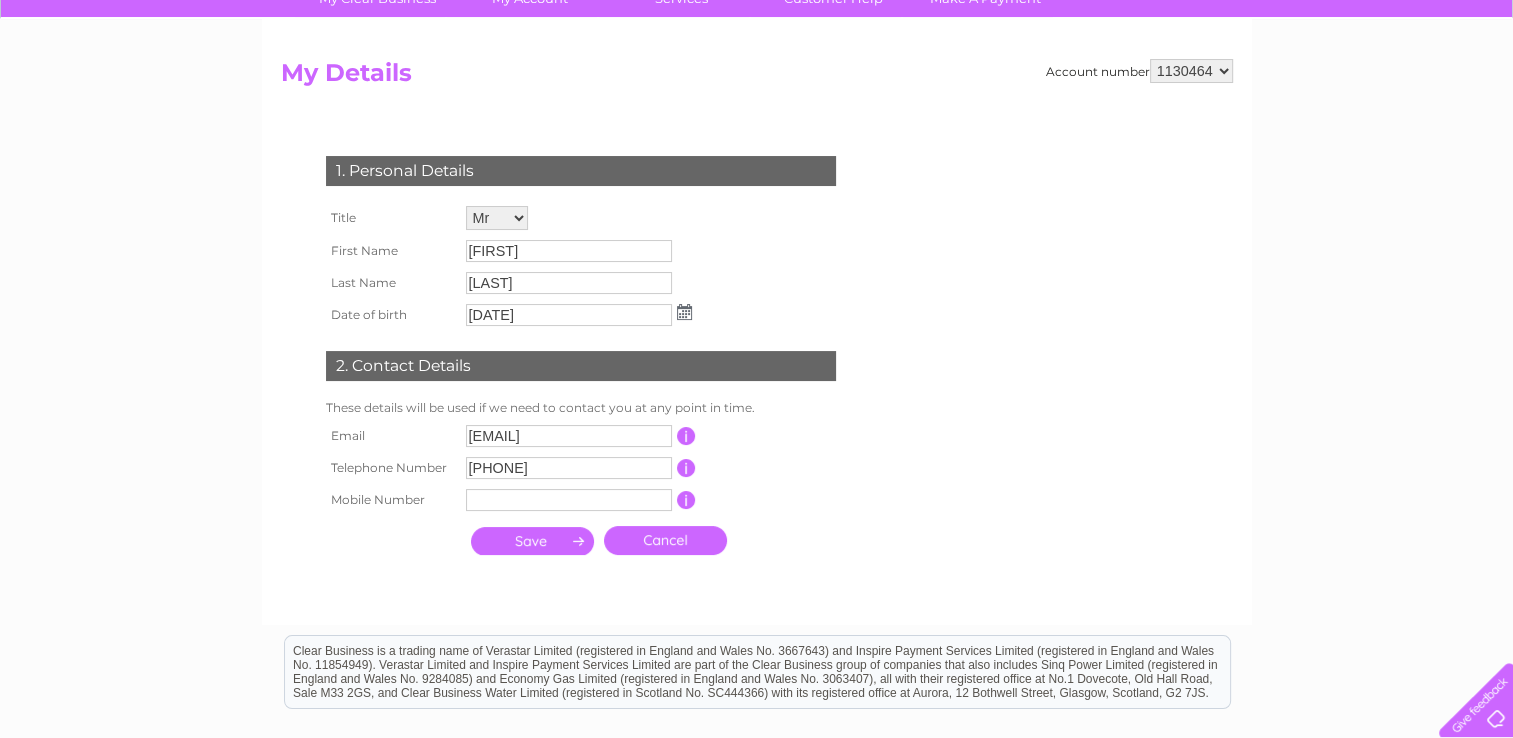 scroll, scrollTop: 171, scrollLeft: 0, axis: vertical 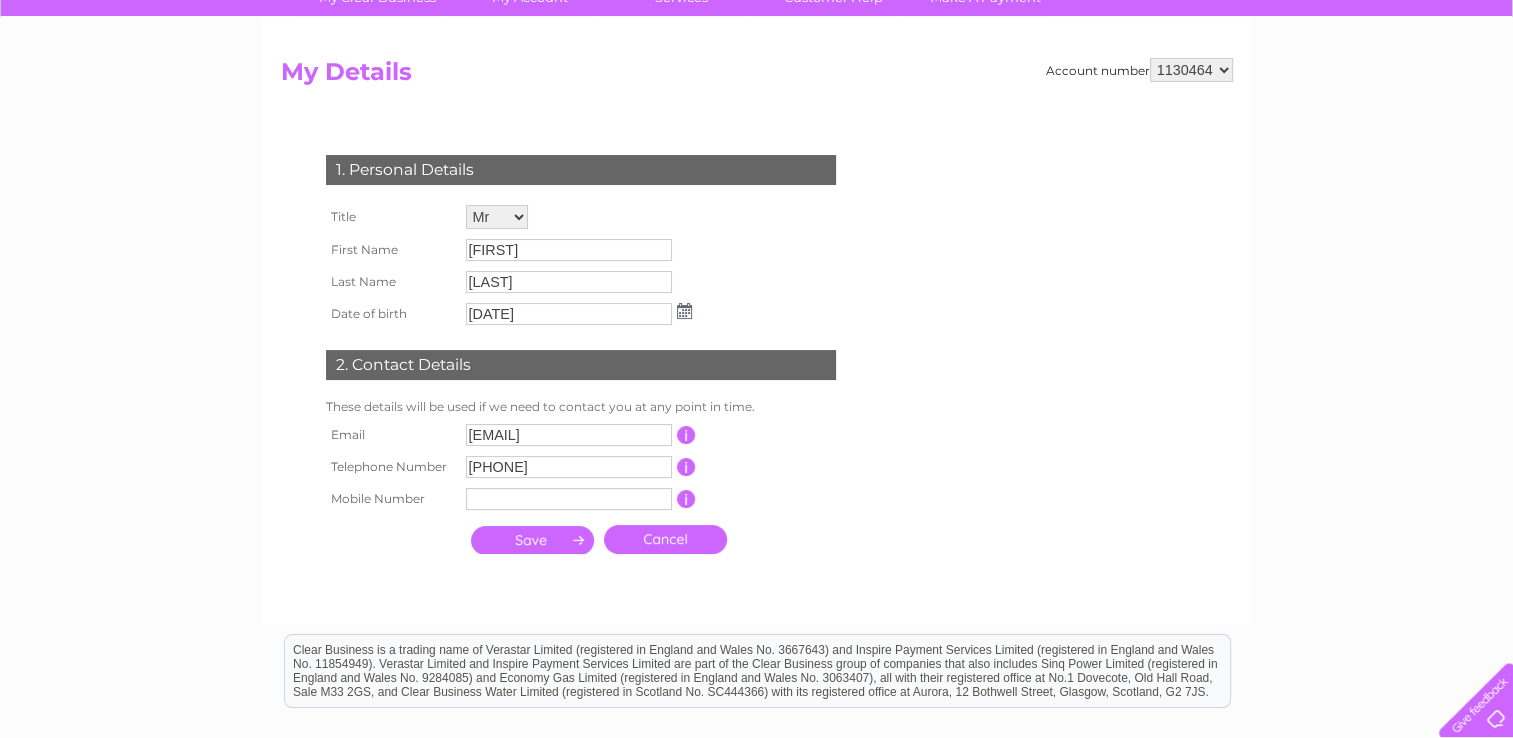 click at bounding box center (686, 435) 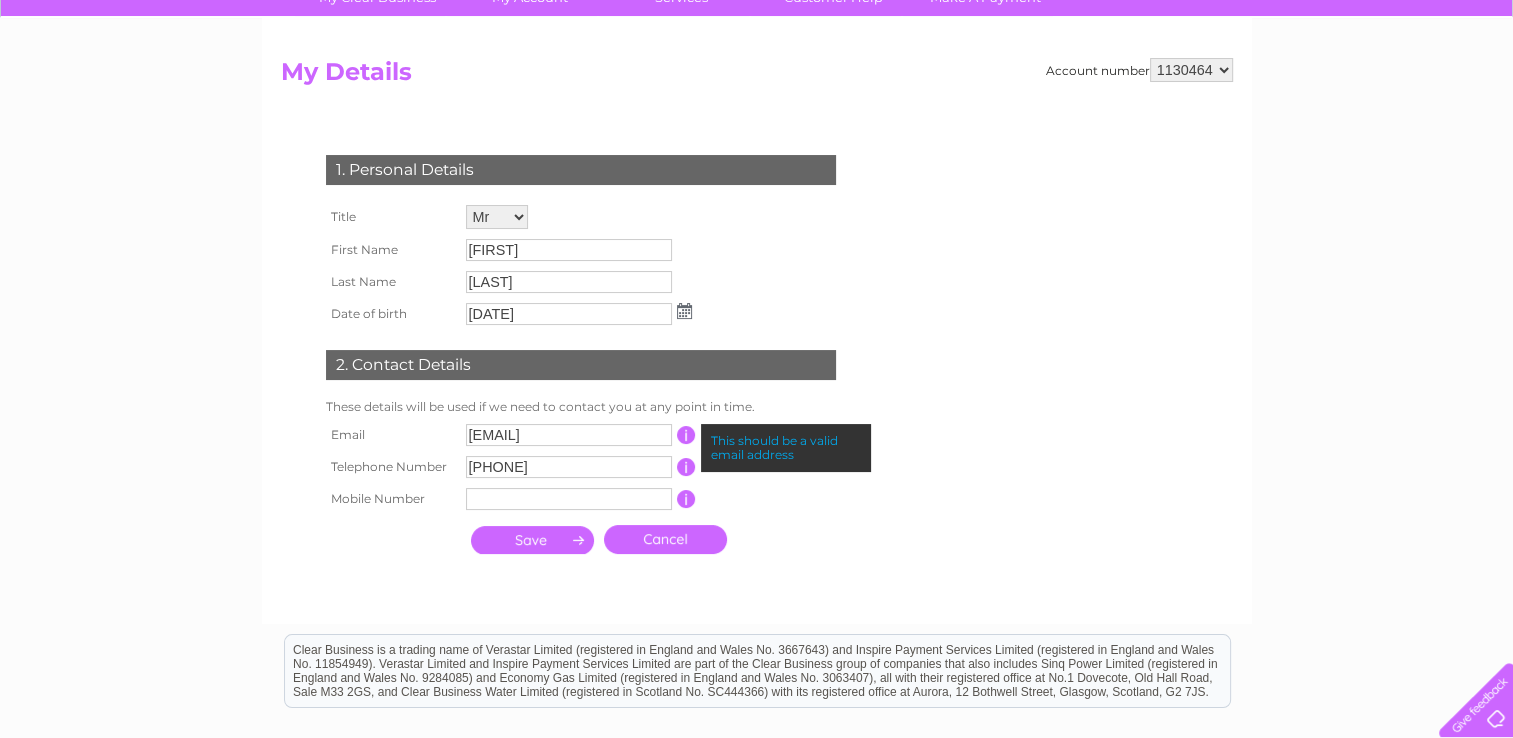scroll, scrollTop: 0, scrollLeft: 0, axis: both 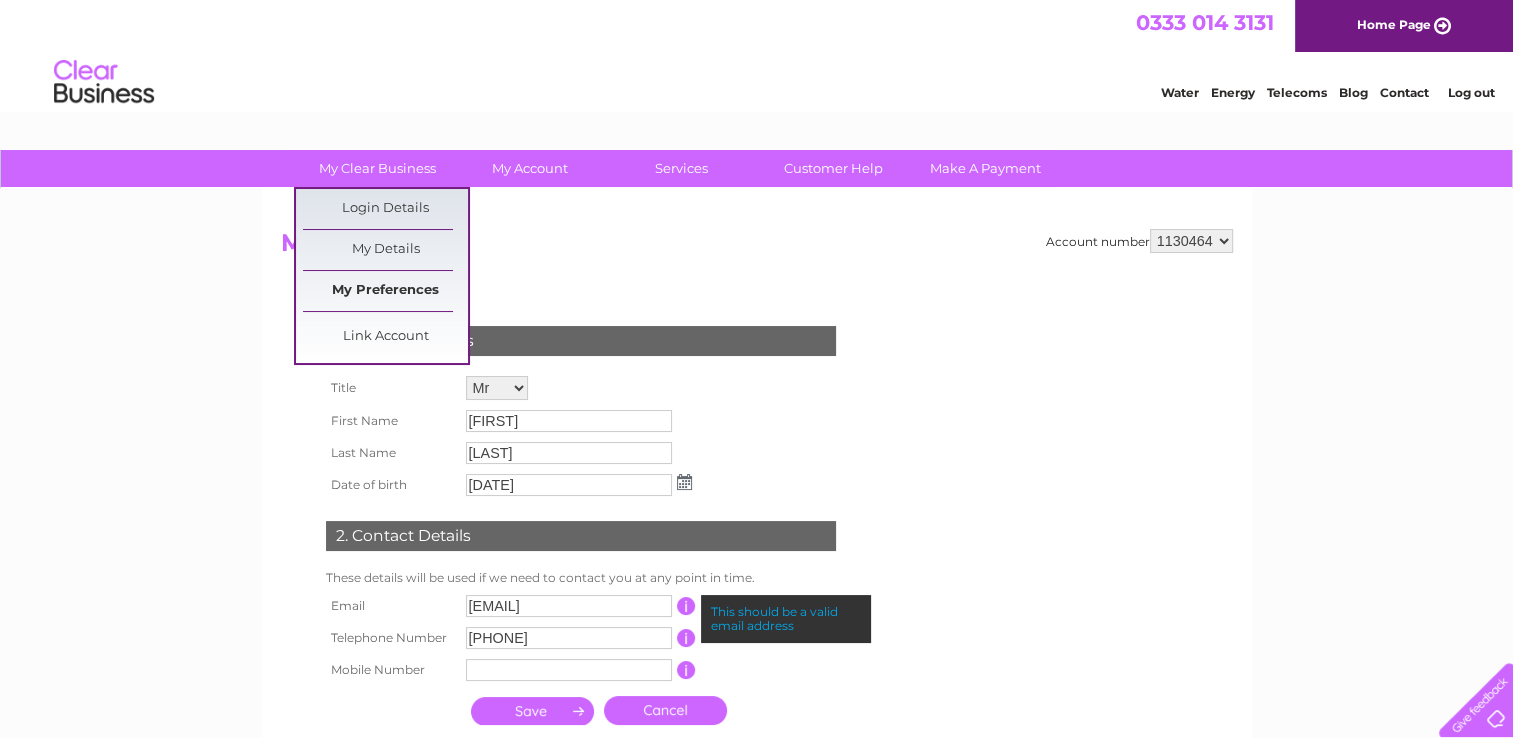 click on "My Preferences" at bounding box center (385, 291) 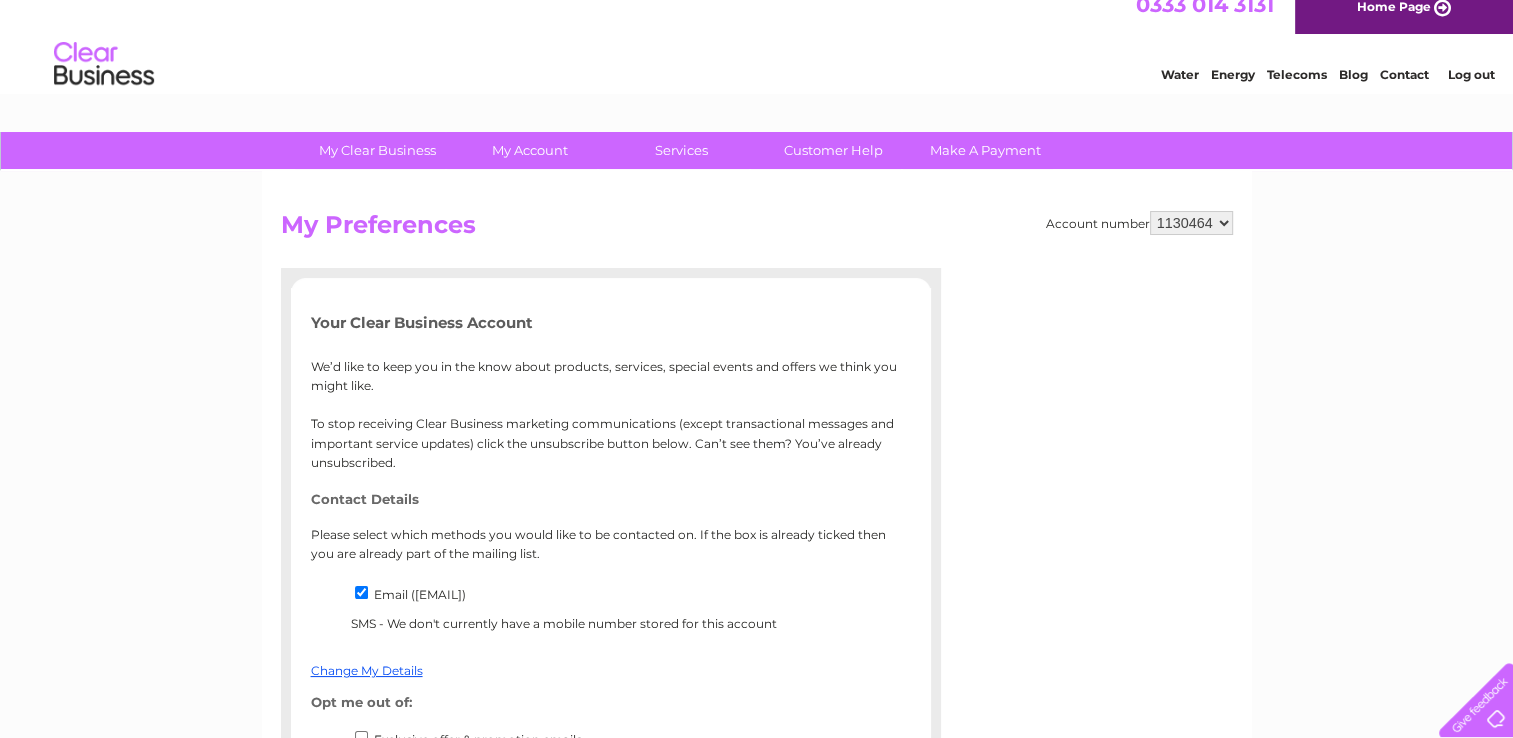 scroll, scrollTop: 0, scrollLeft: 0, axis: both 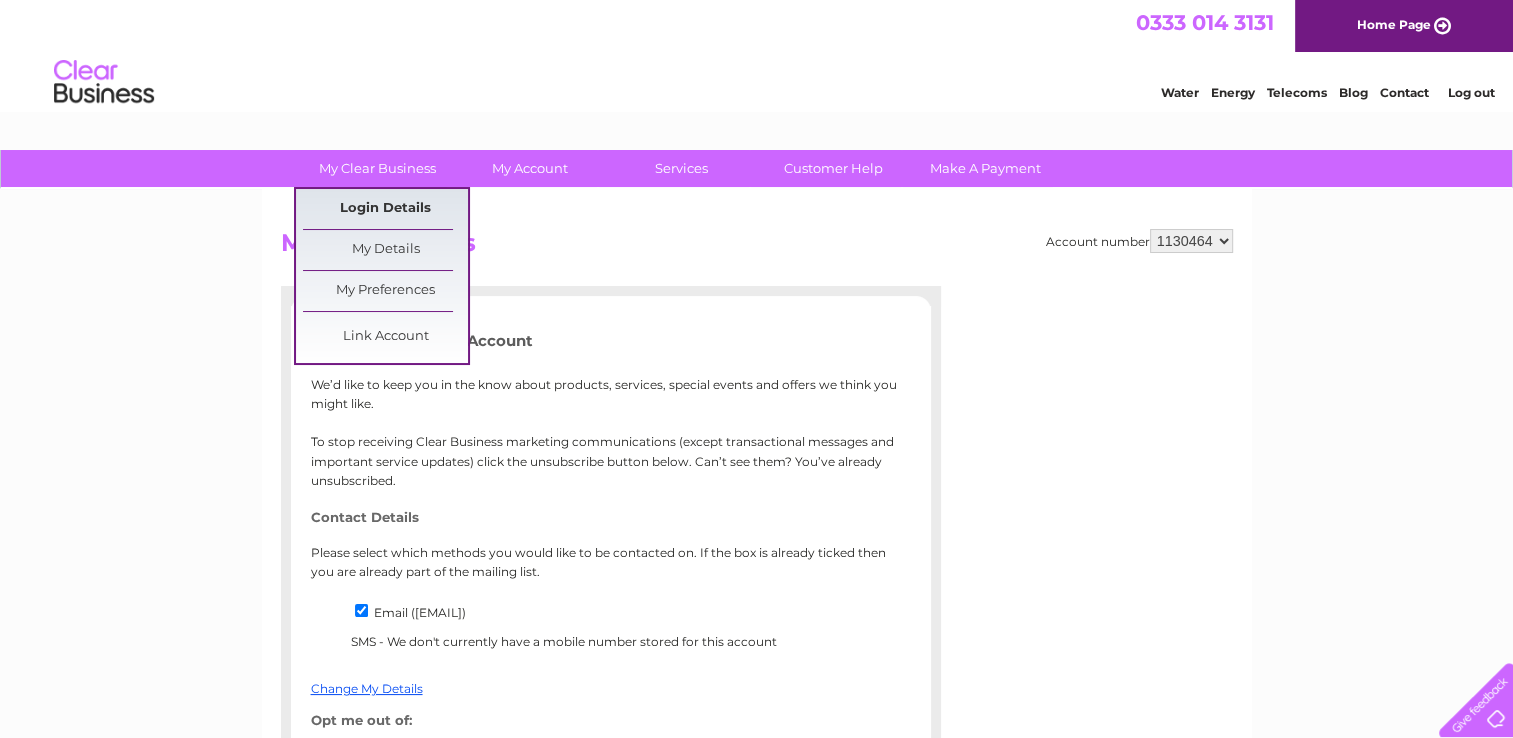 click on "Login Details" at bounding box center [385, 209] 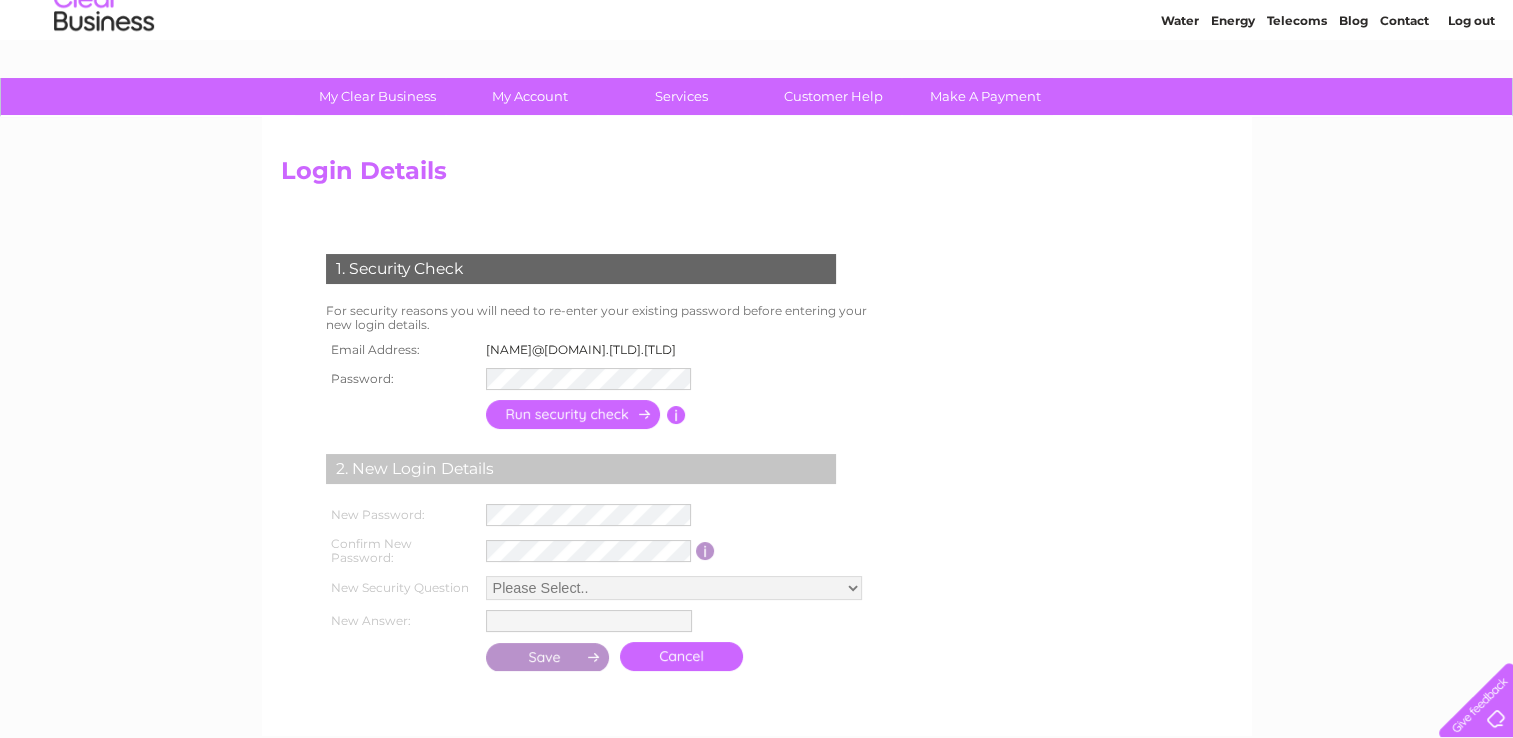 scroll, scrollTop: 72, scrollLeft: 0, axis: vertical 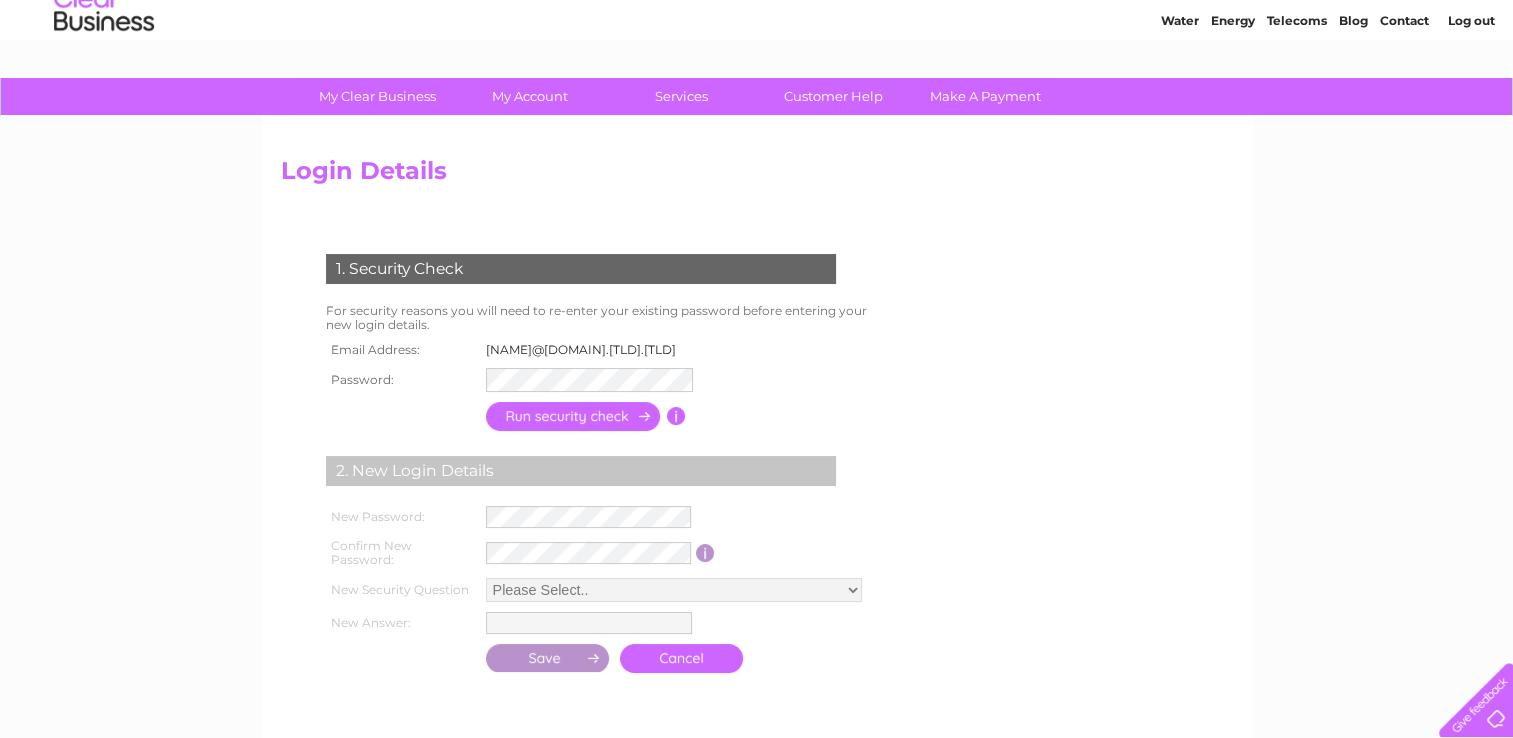 click at bounding box center (574, 416) 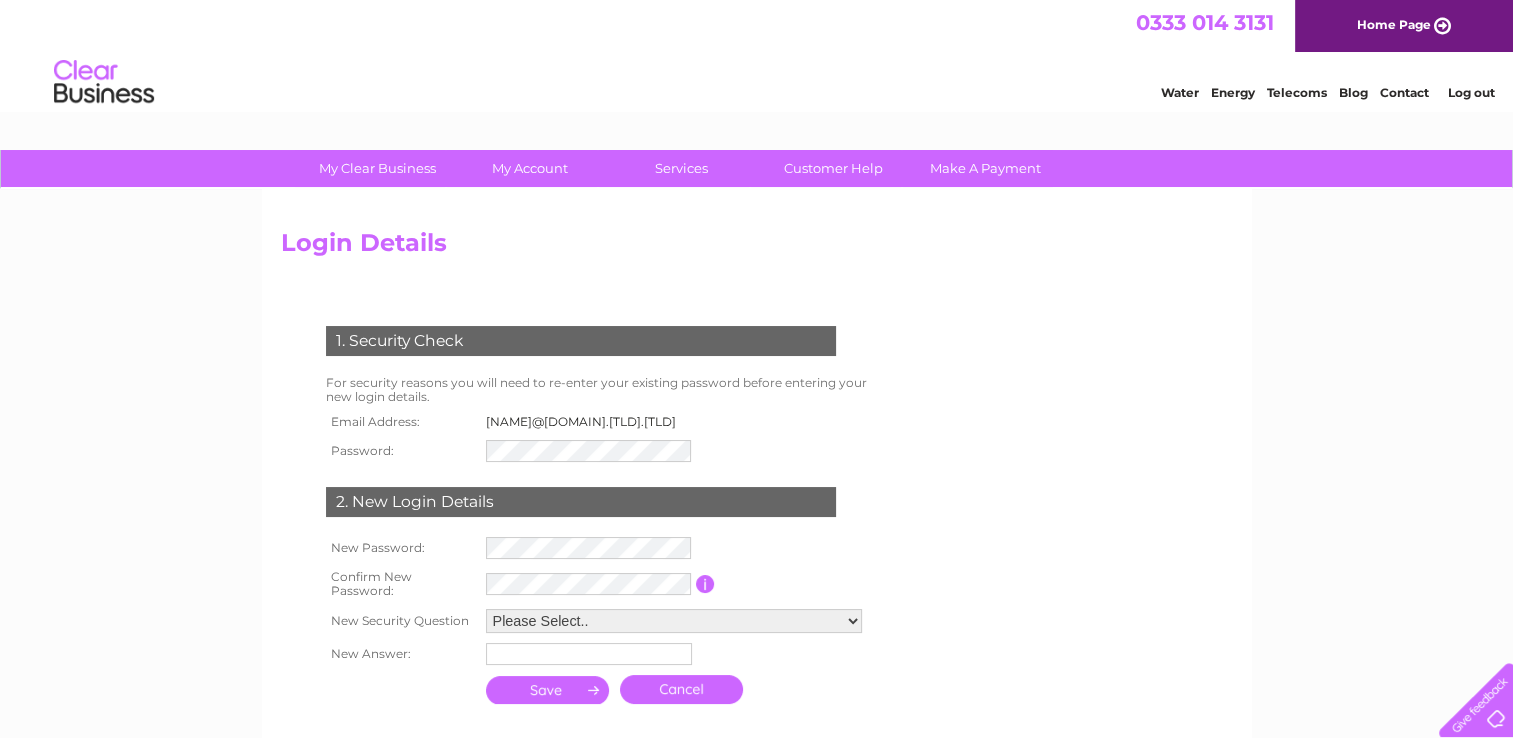 scroll, scrollTop: 0, scrollLeft: 0, axis: both 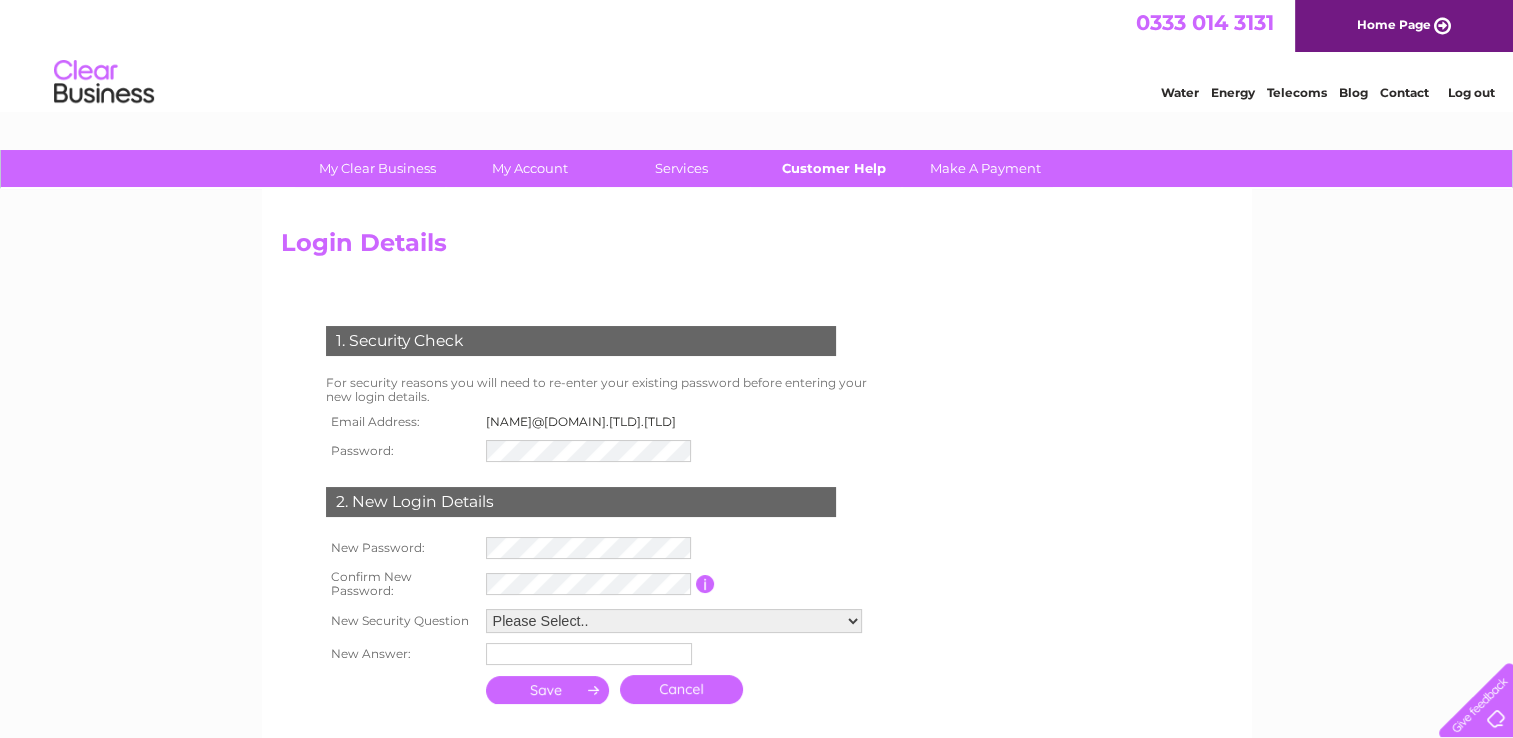 click on "Customer Help" at bounding box center (833, 168) 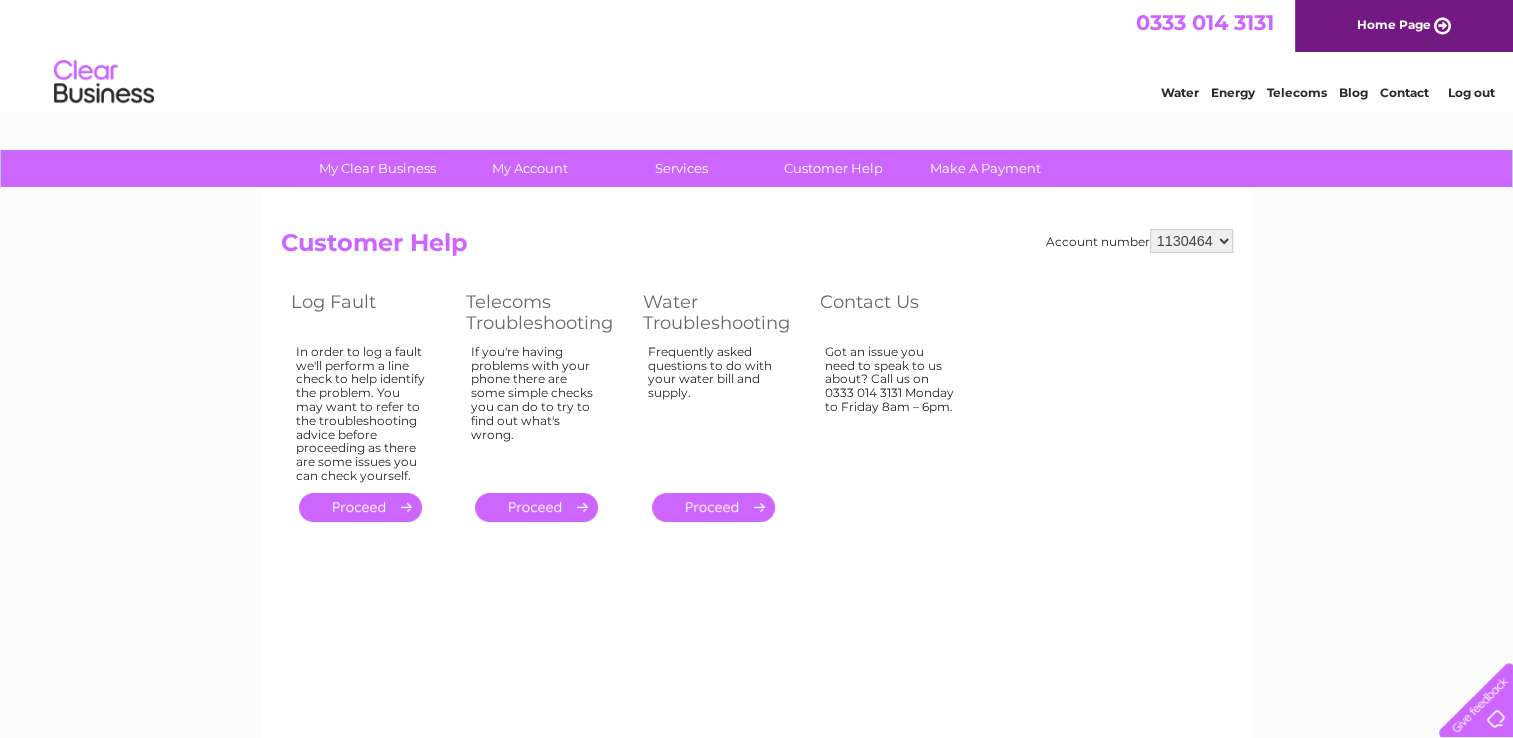 scroll, scrollTop: 0, scrollLeft: 0, axis: both 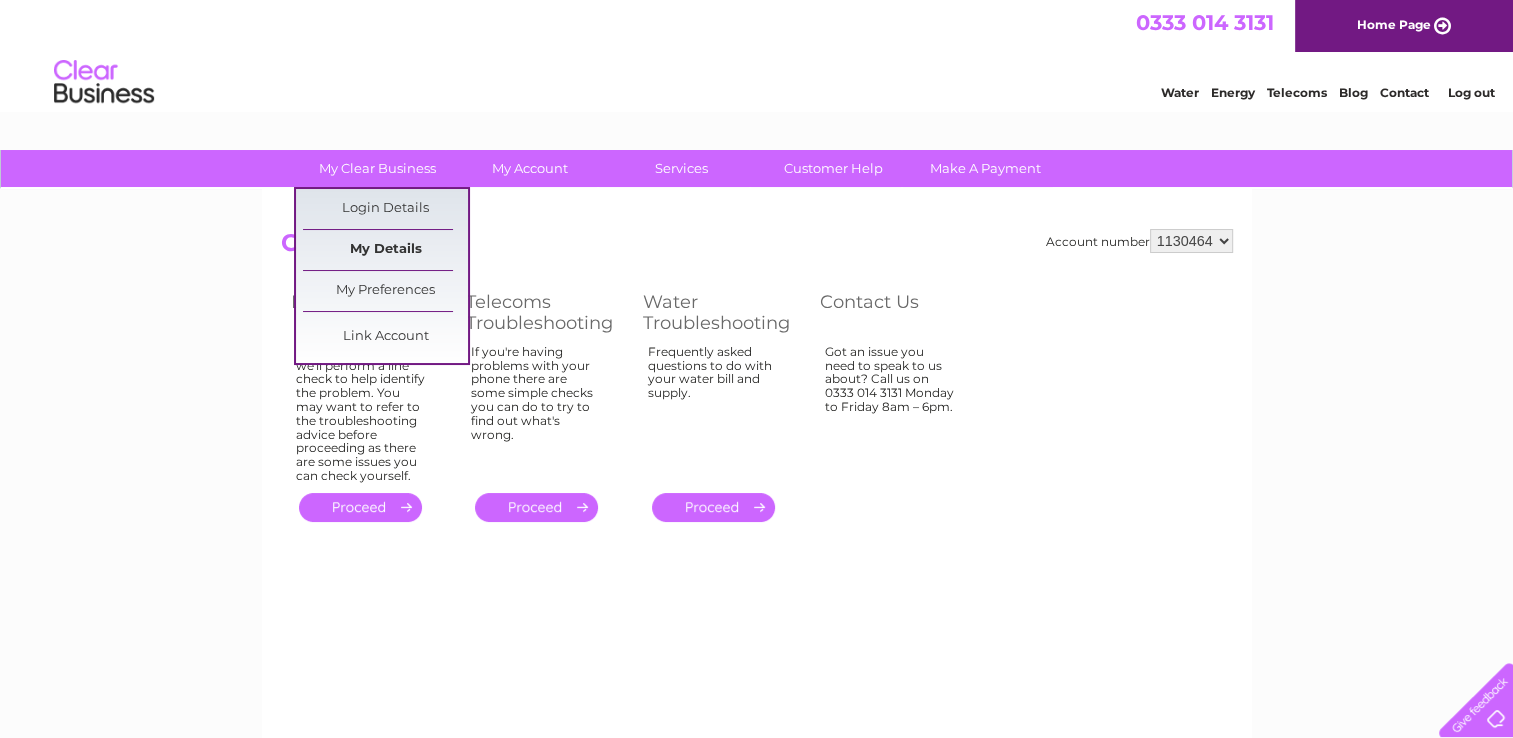 click on "My Details" at bounding box center [385, 250] 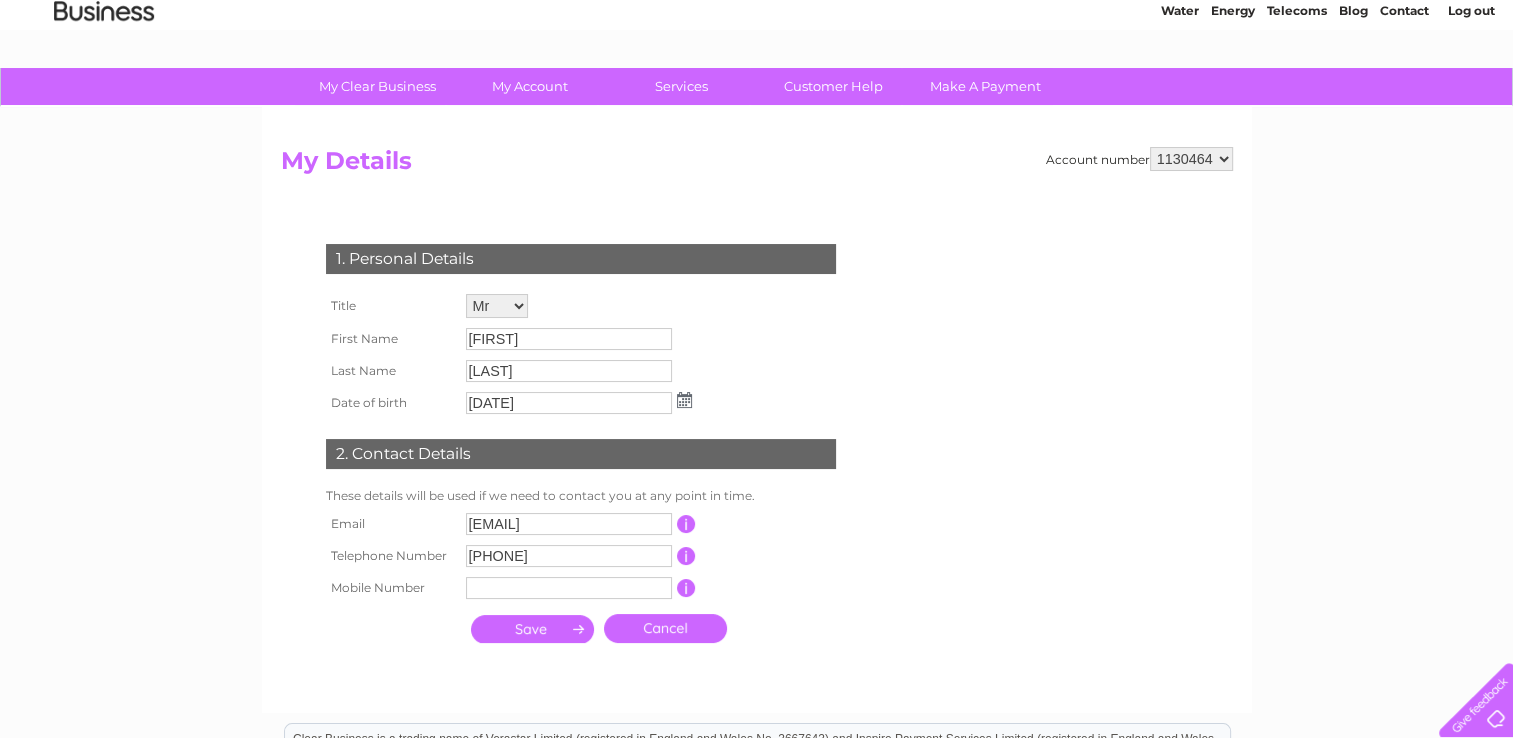 scroll, scrollTop: 10, scrollLeft: 0, axis: vertical 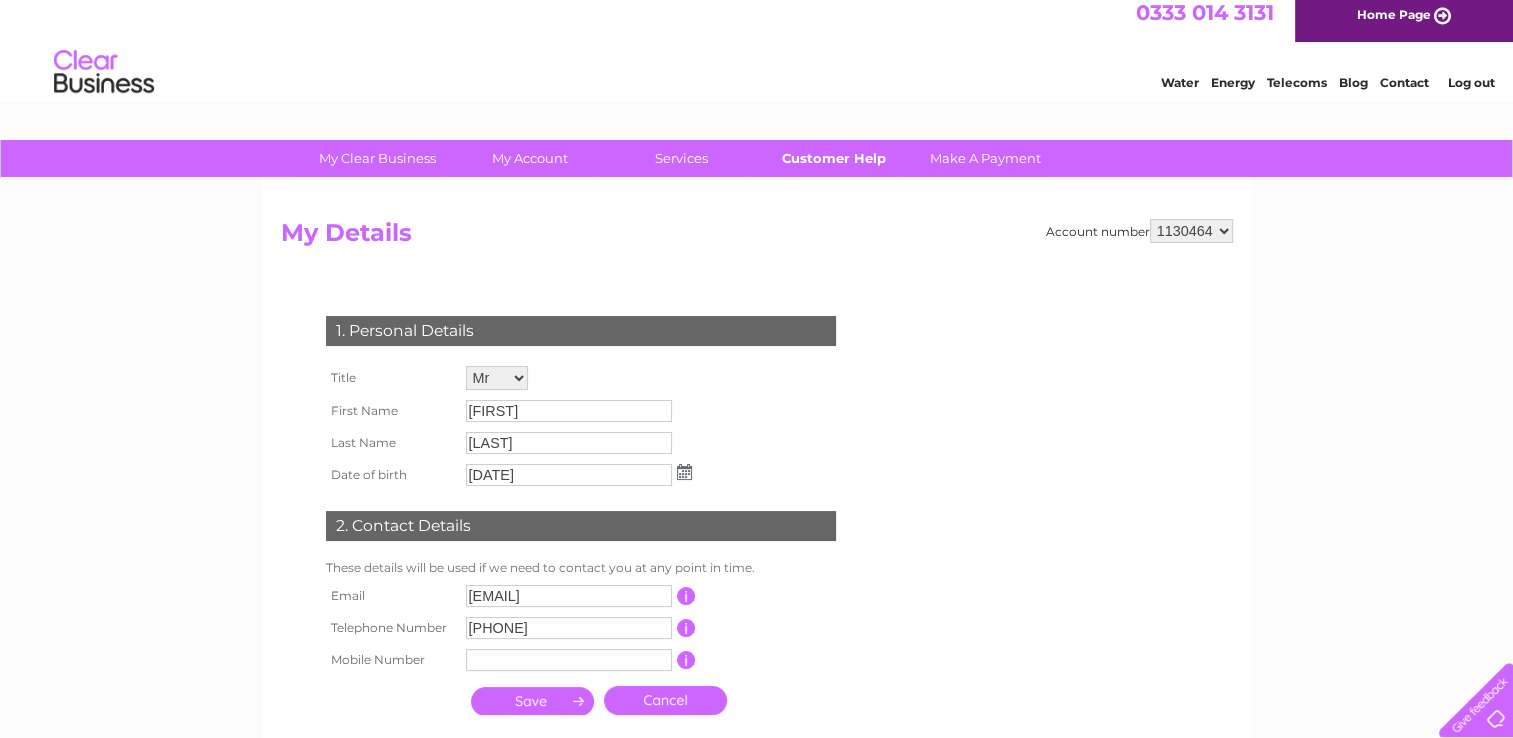 click on "Customer Help" at bounding box center (833, 158) 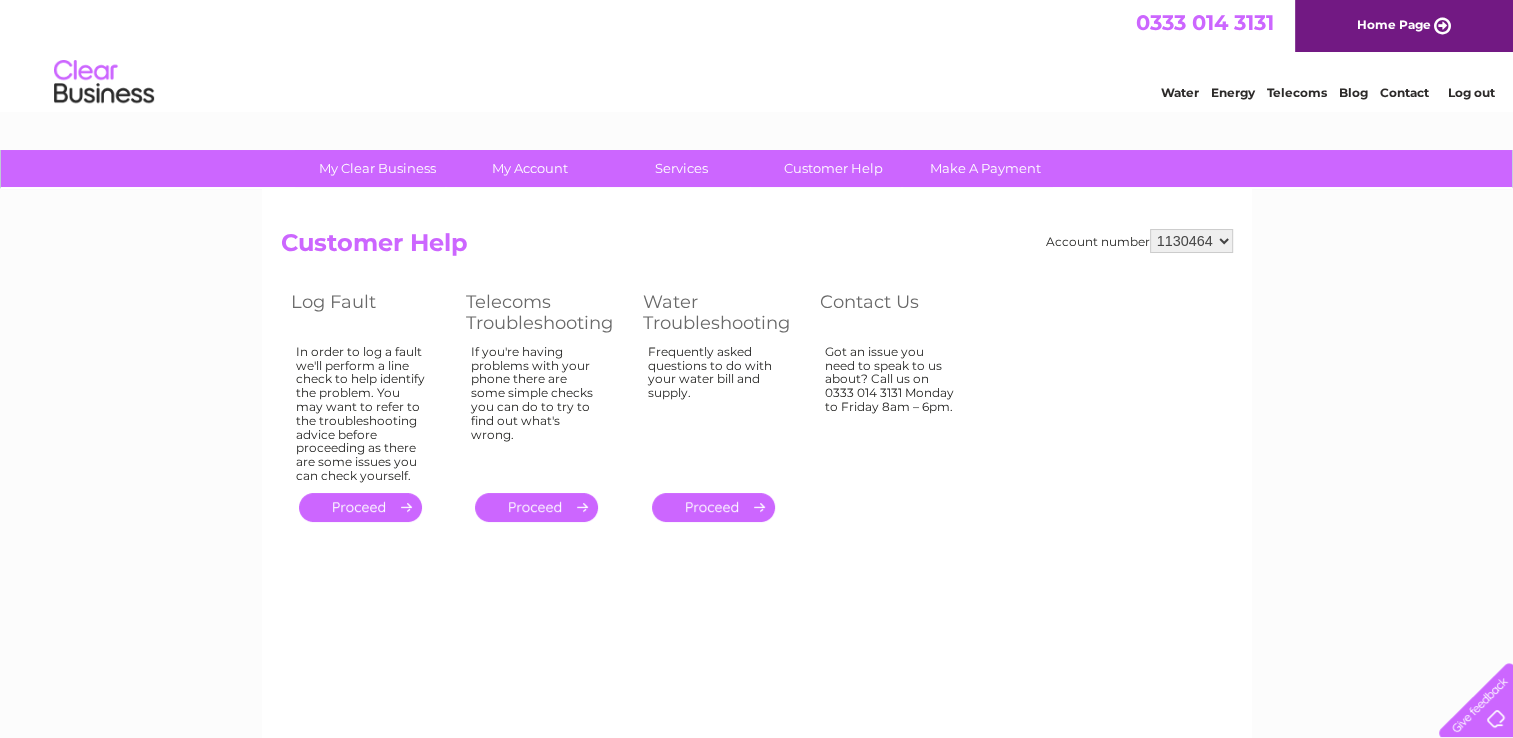 scroll, scrollTop: 0, scrollLeft: 0, axis: both 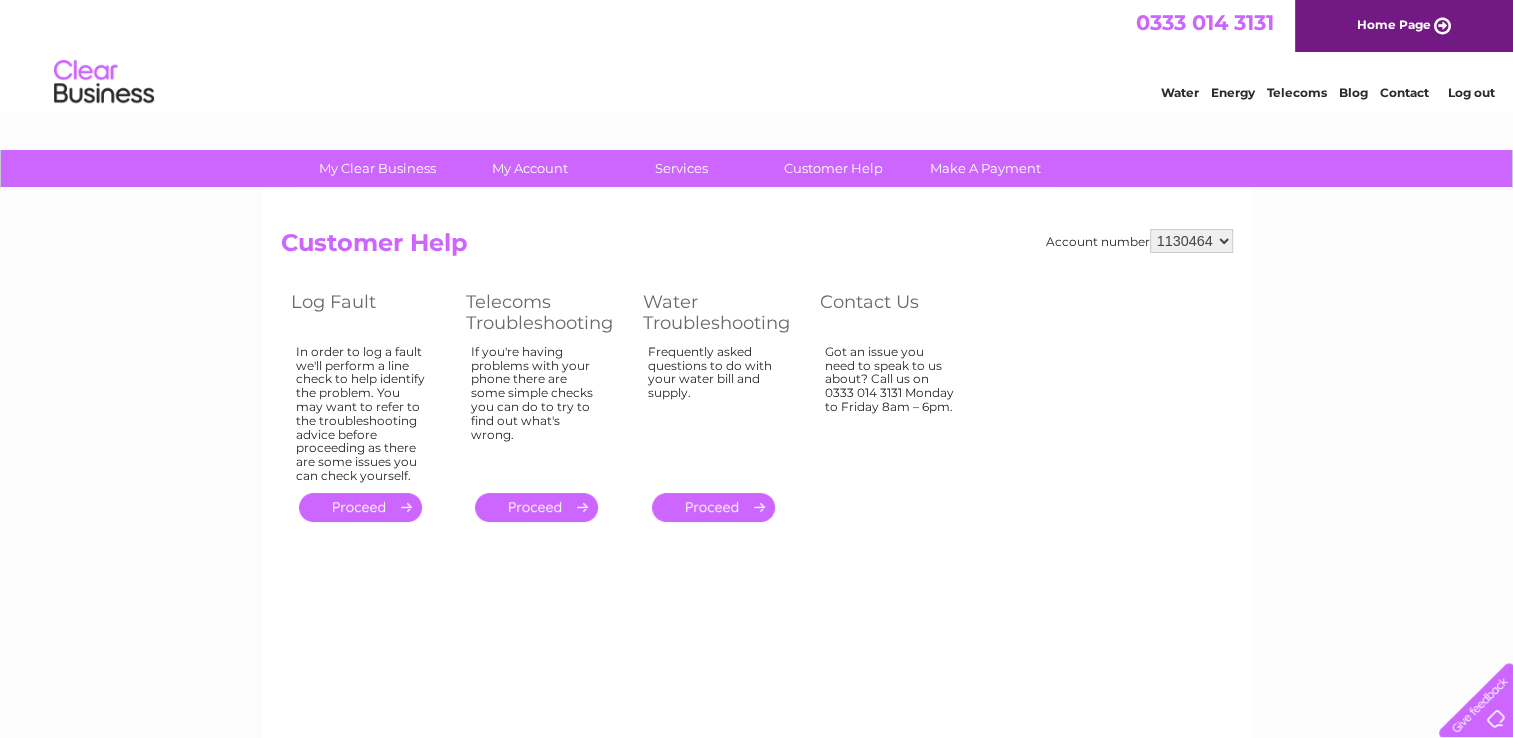 click on "Contact" at bounding box center (1404, 92) 